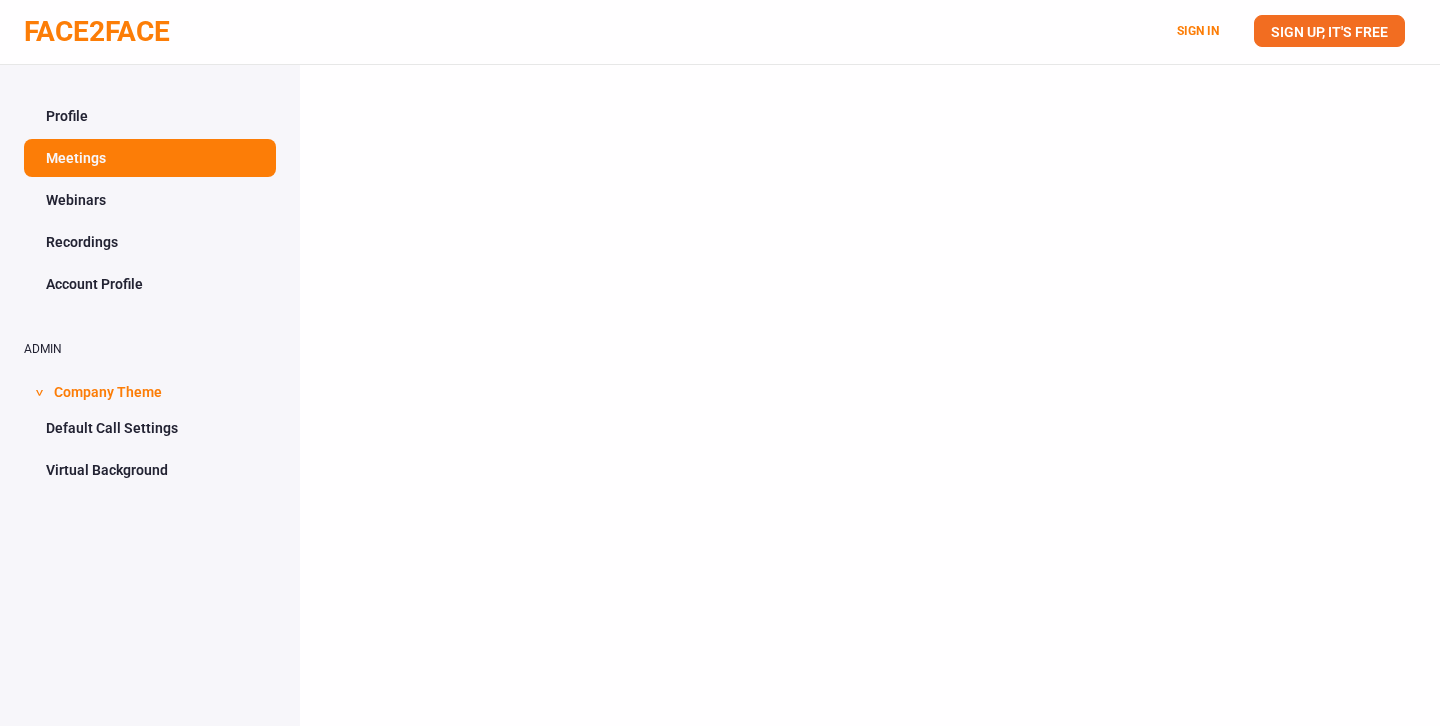 scroll, scrollTop: 0, scrollLeft: 0, axis: both 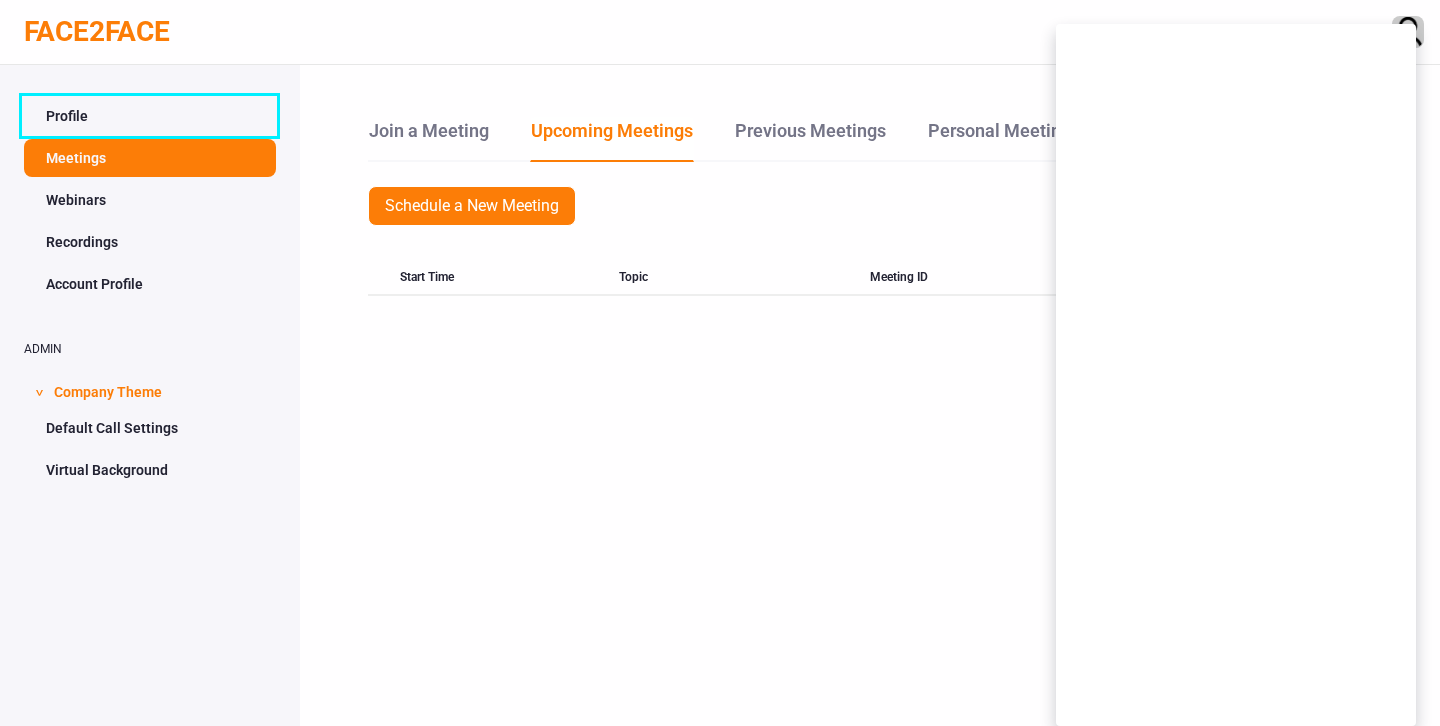 click on "Profile" at bounding box center (150, 116) 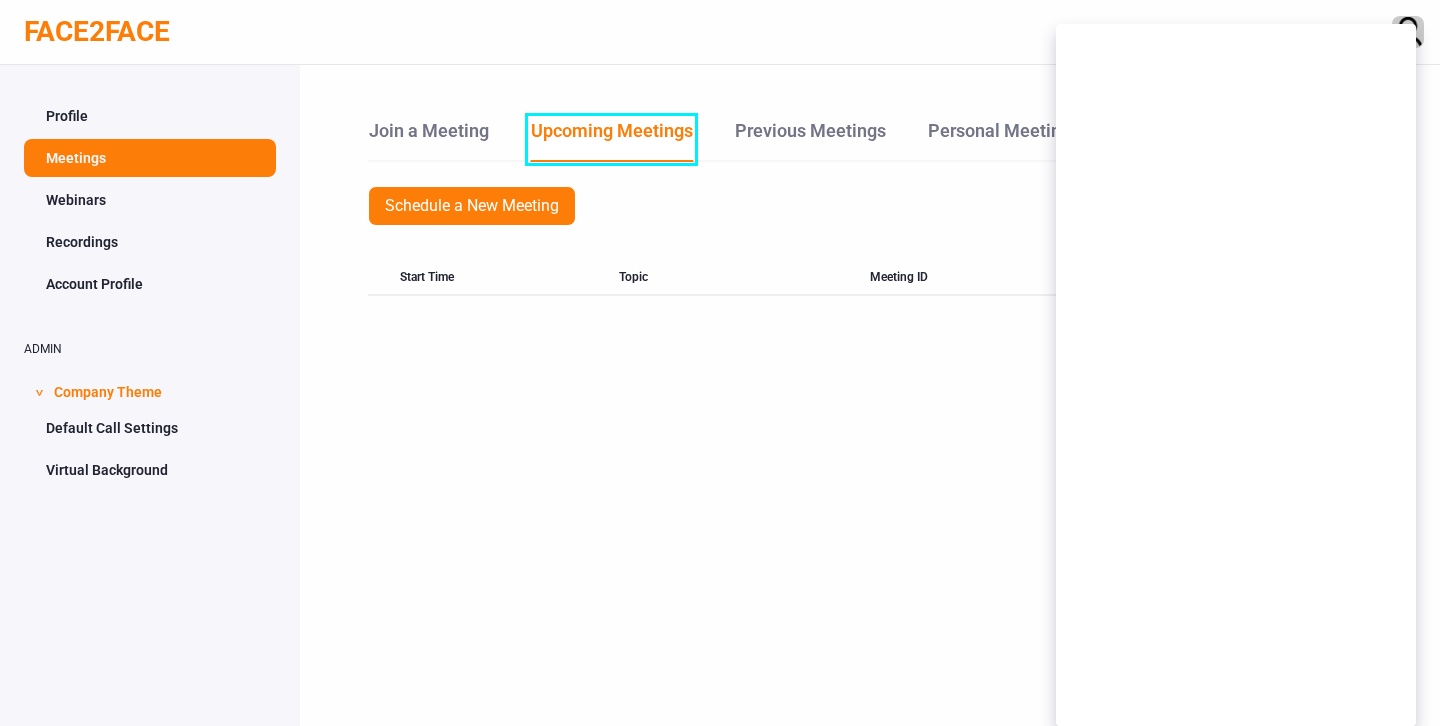 click on "Upcoming Meetings" at bounding box center [612, 139] 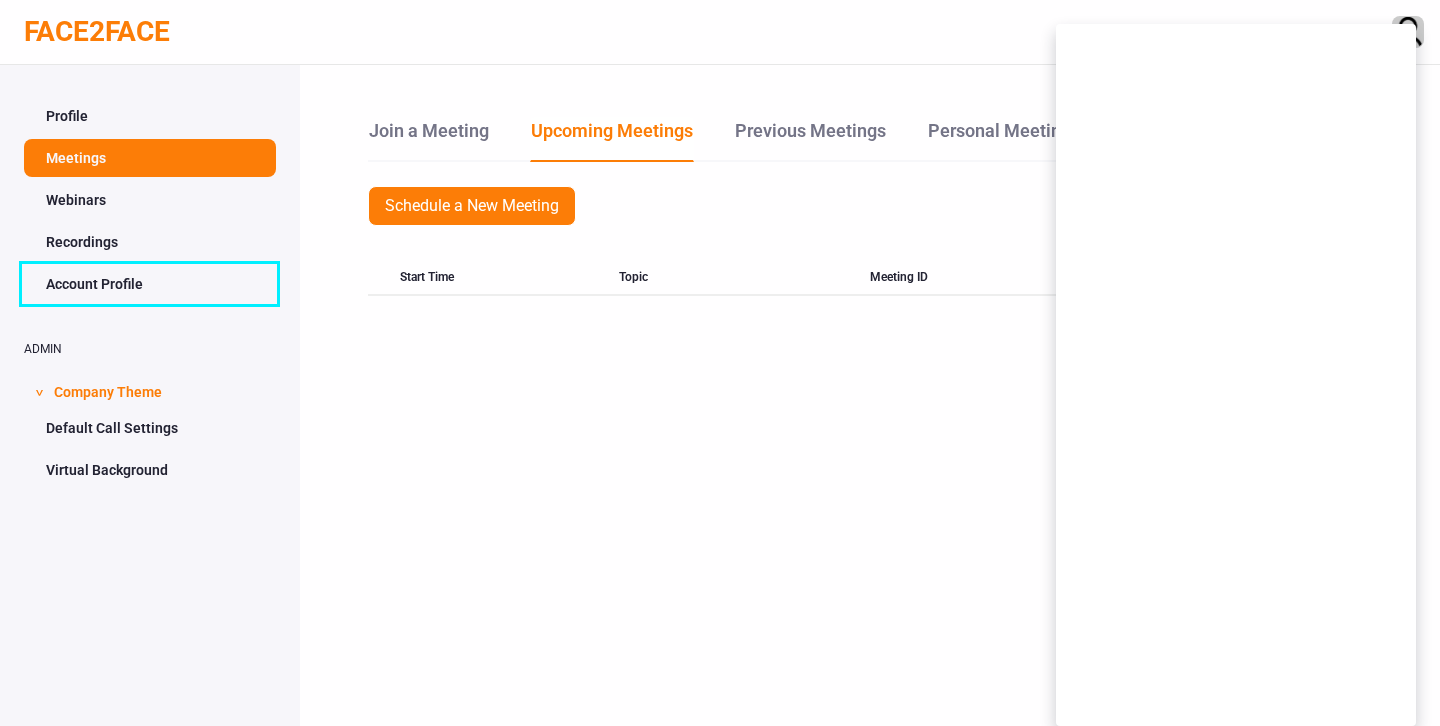 click on "Account Profile" at bounding box center (150, 284) 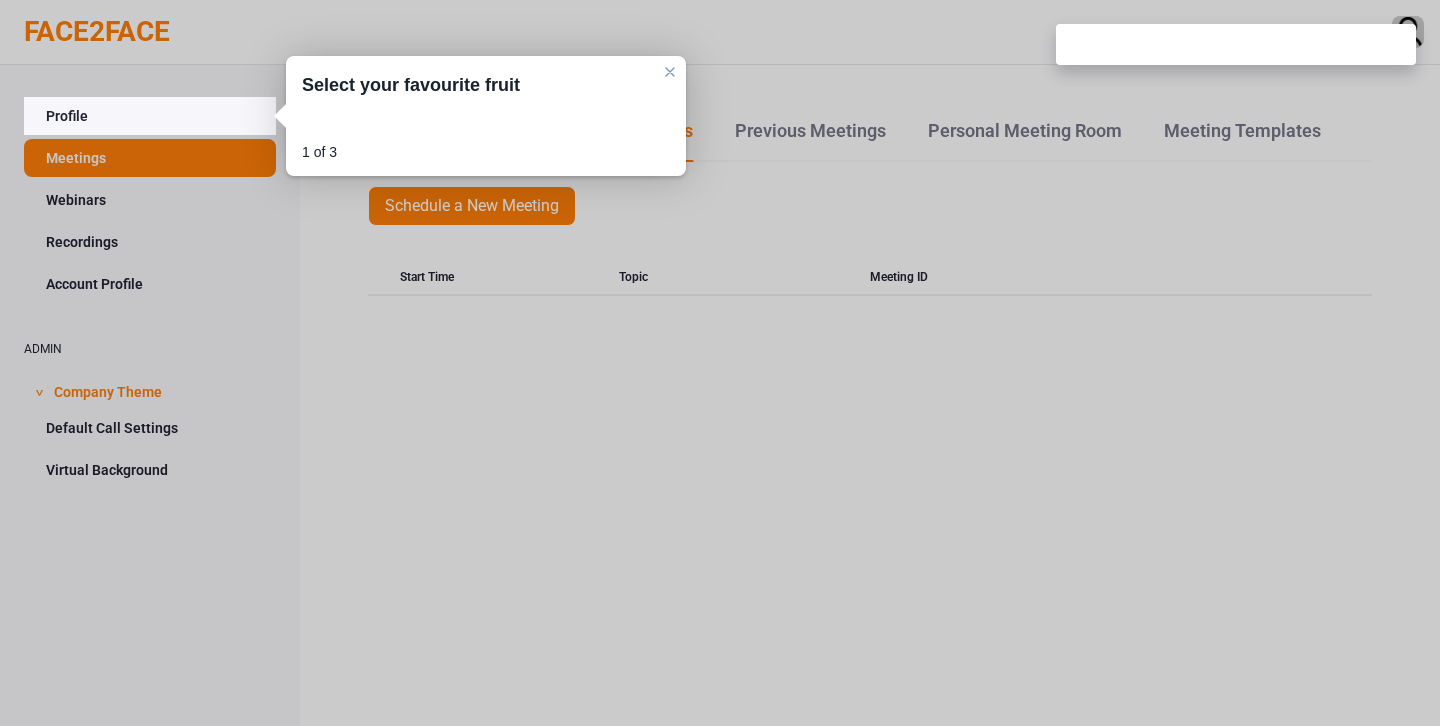 click on "1 of 3
Start Tour
No, Thanks" at bounding box center [486, 144] 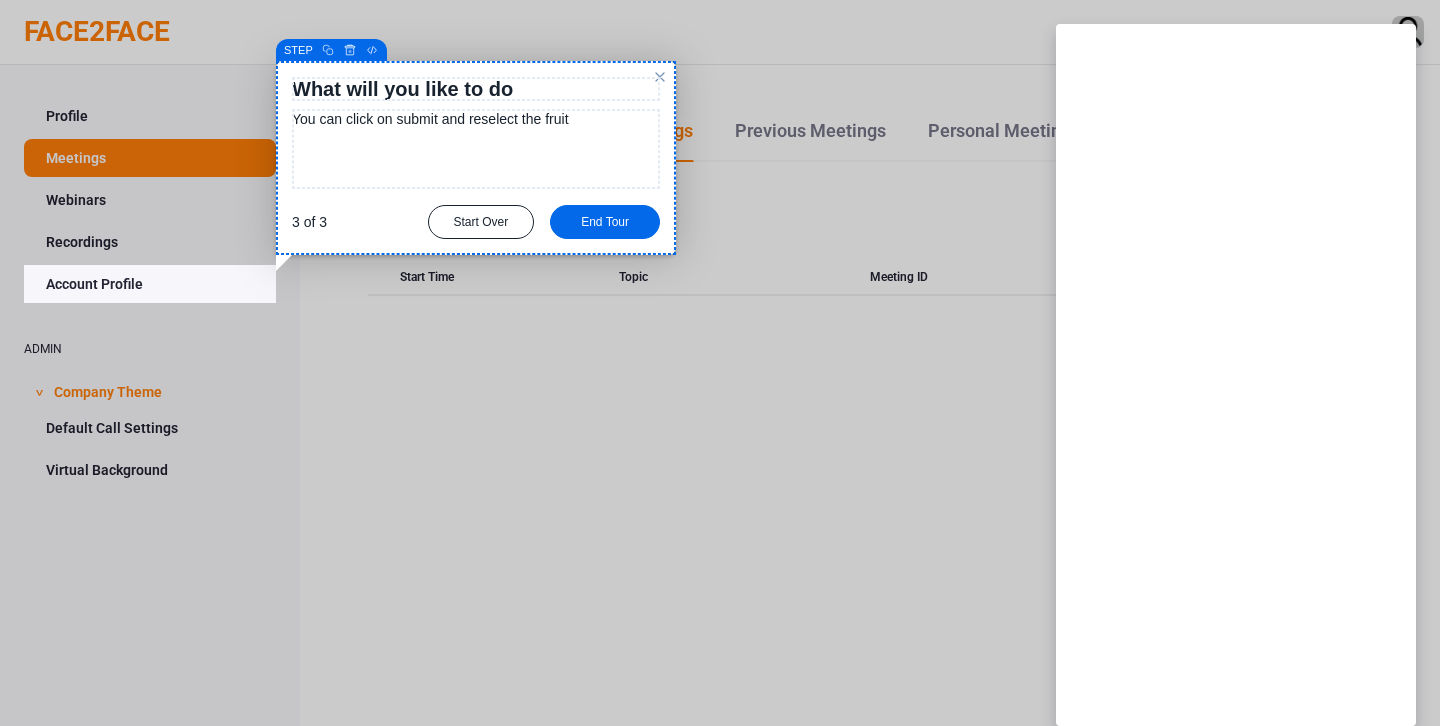 click at bounding box center [660, 77] 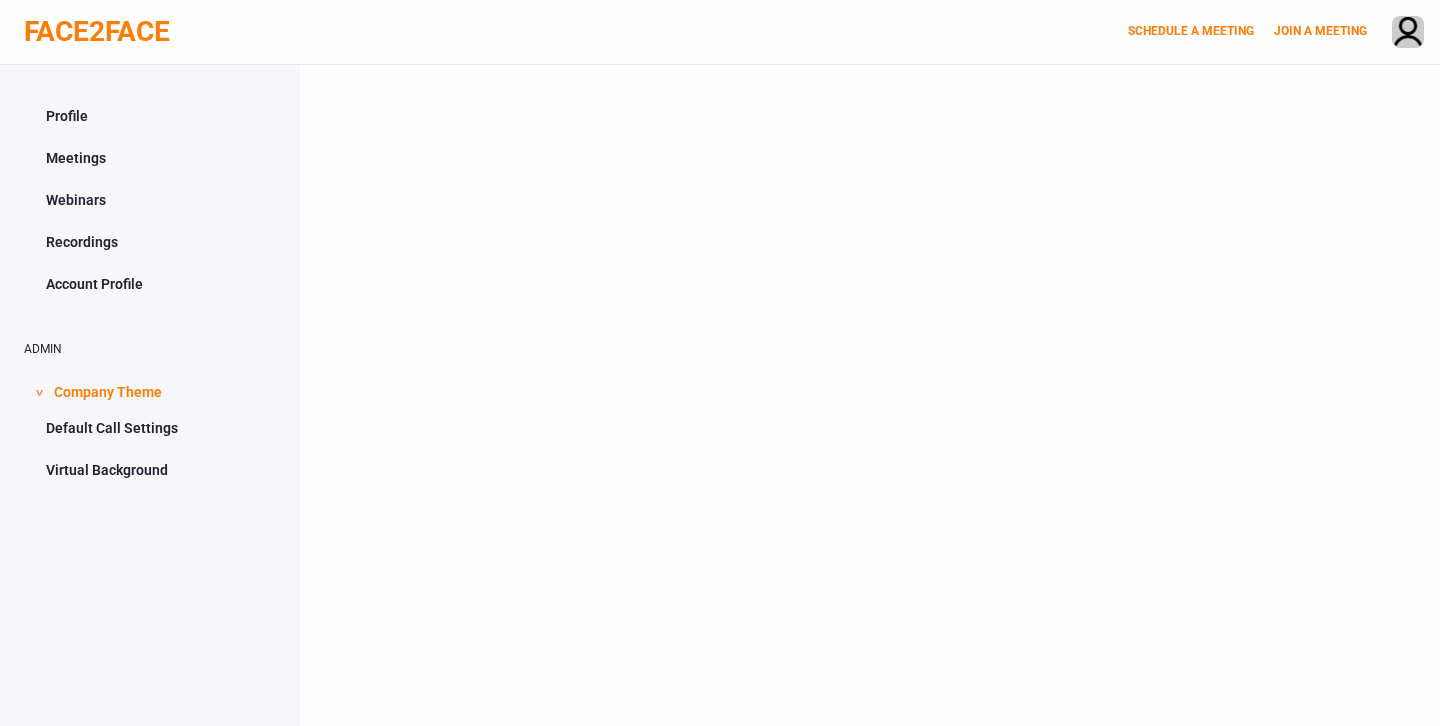 scroll, scrollTop: 0, scrollLeft: 0, axis: both 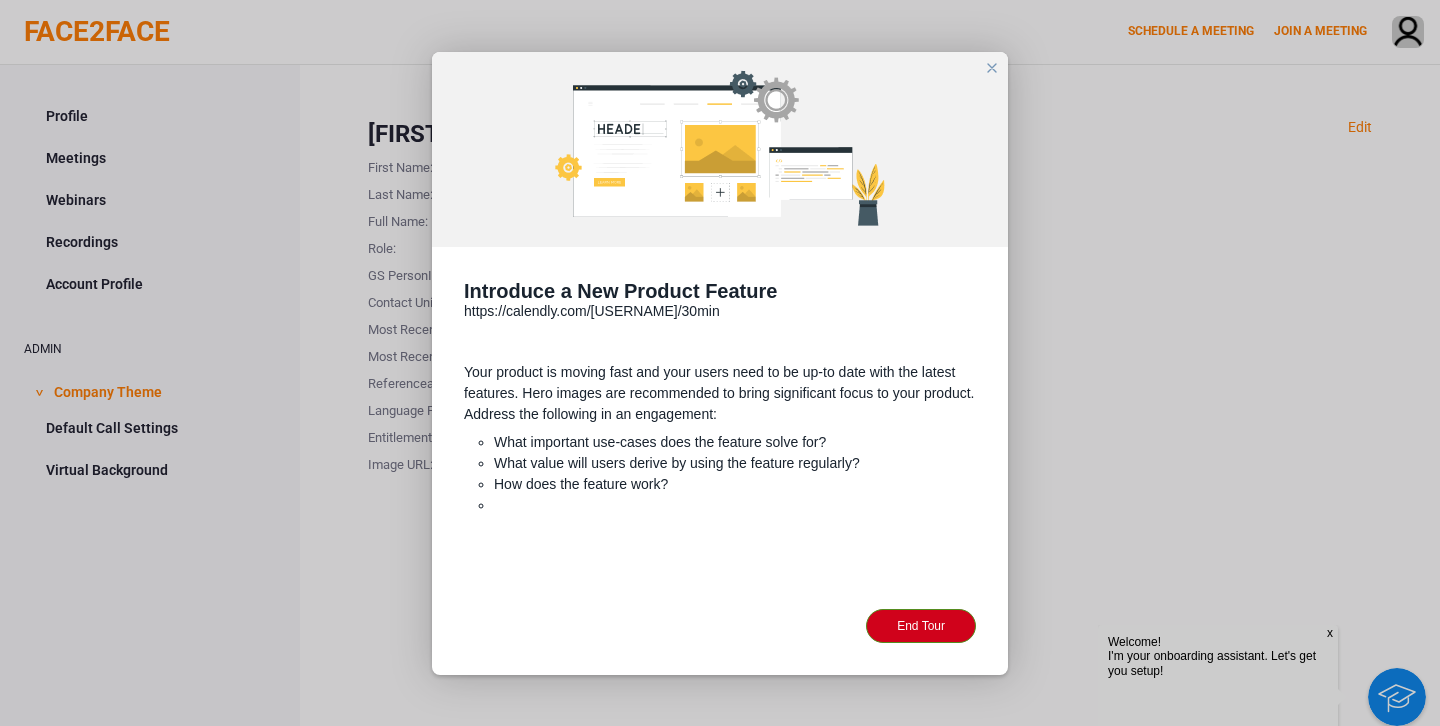 click at bounding box center [992, 68] 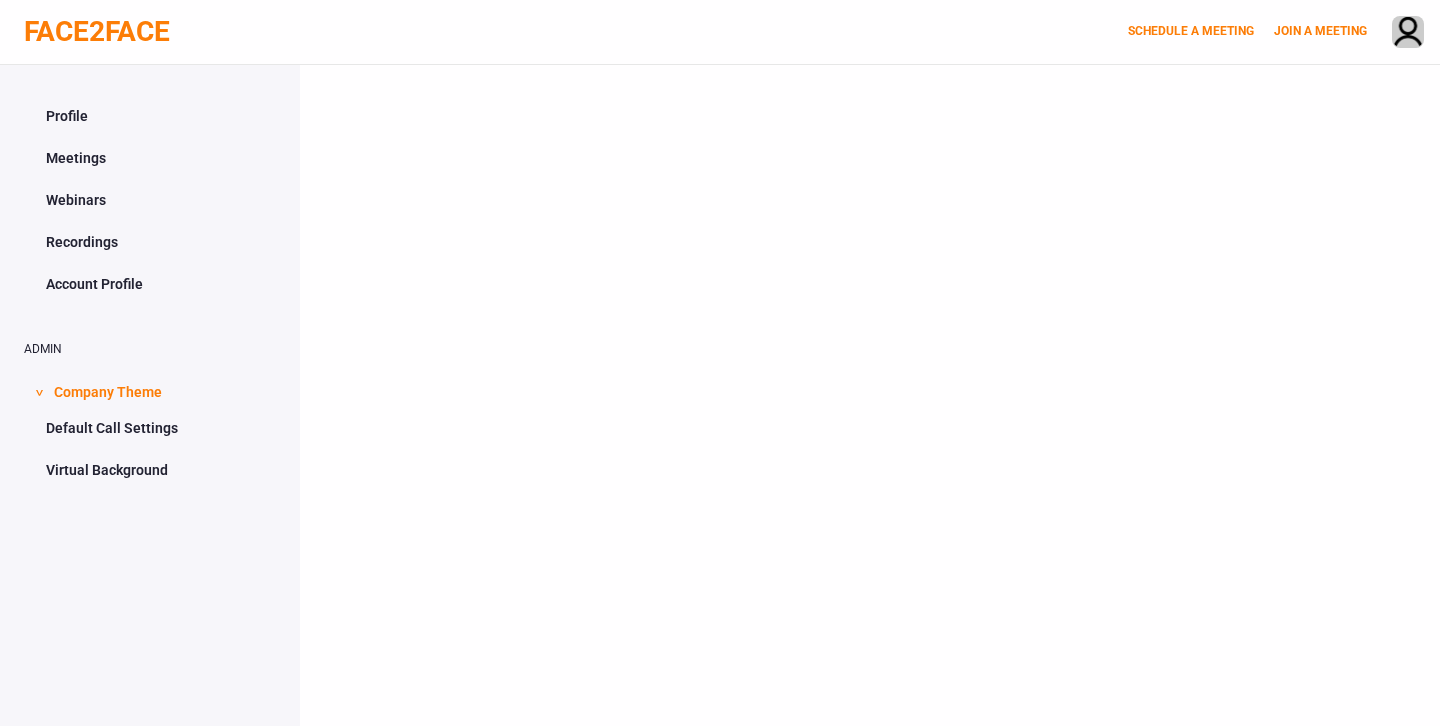 scroll, scrollTop: 0, scrollLeft: 0, axis: both 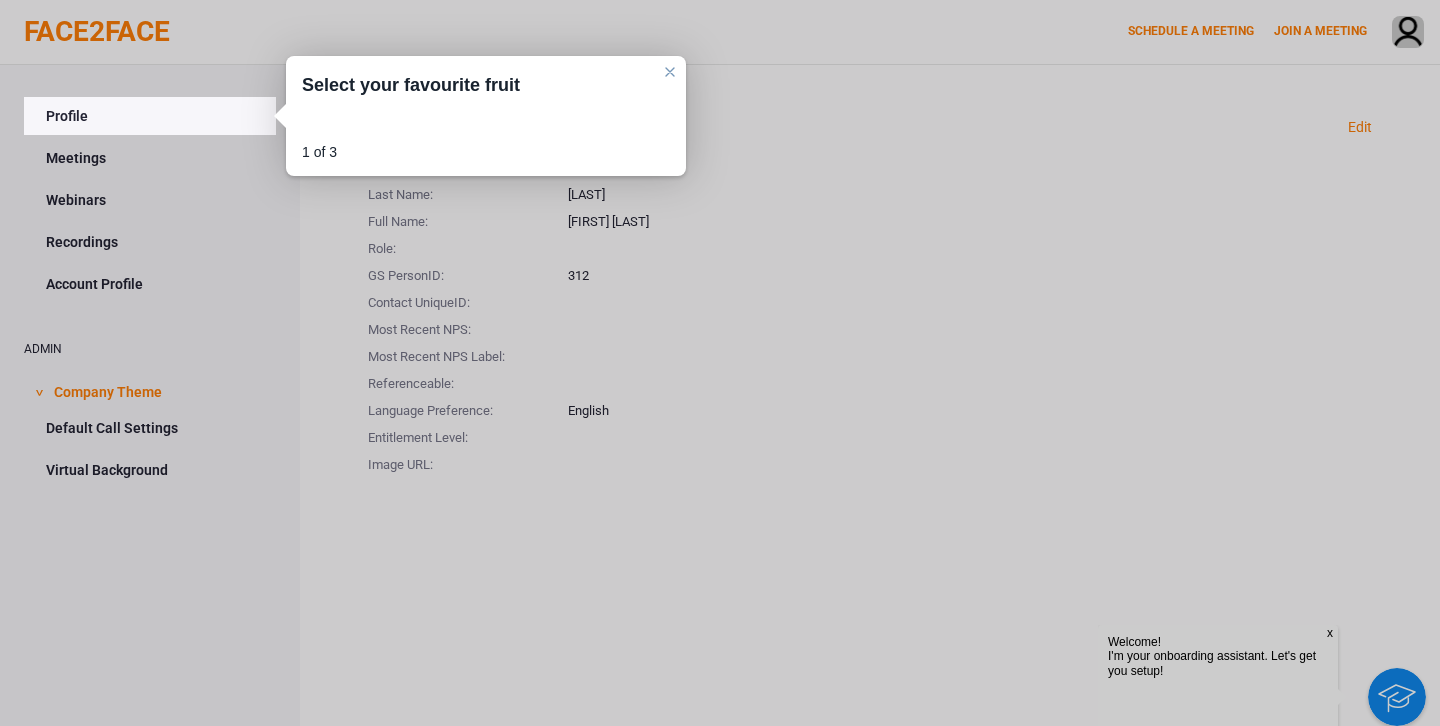 click at bounding box center [670, 72] 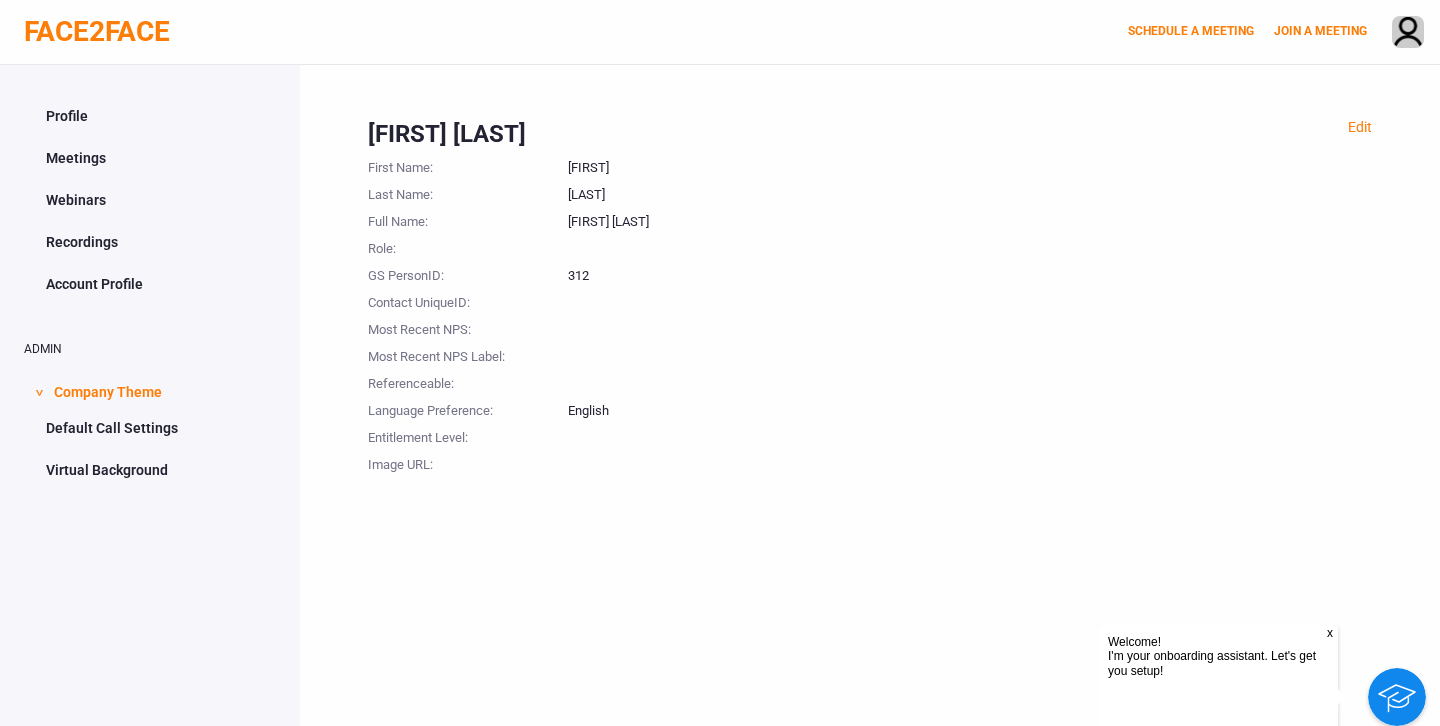 click on "Meetings" at bounding box center [150, 158] 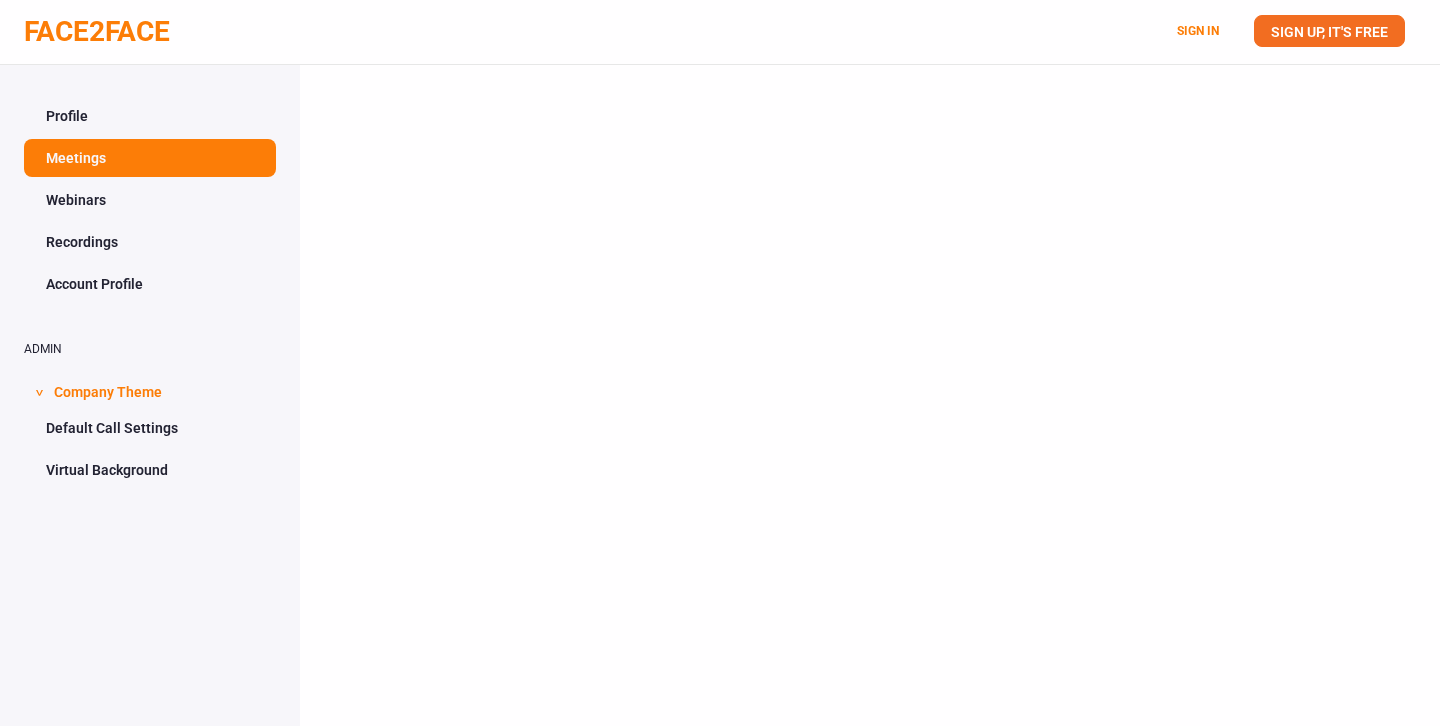 scroll, scrollTop: 0, scrollLeft: 0, axis: both 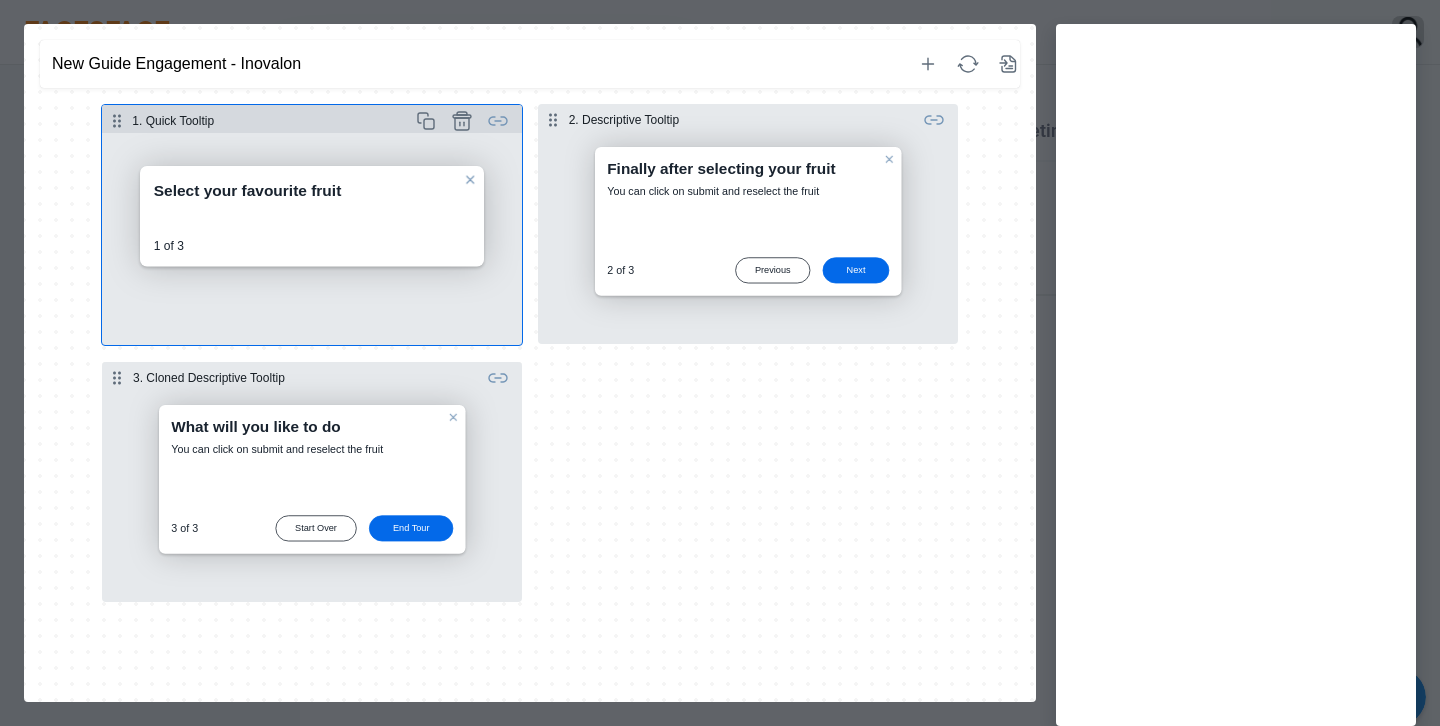 click at bounding box center (312, 239) 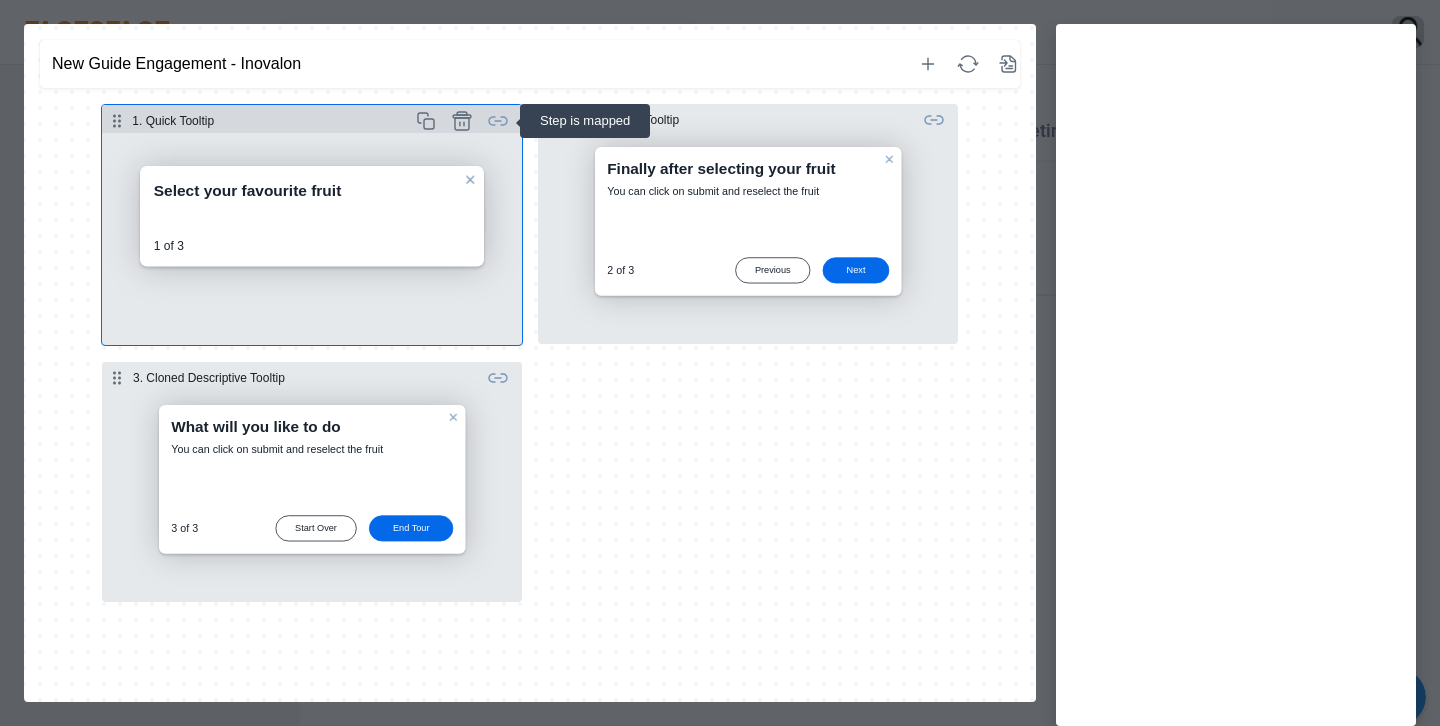click 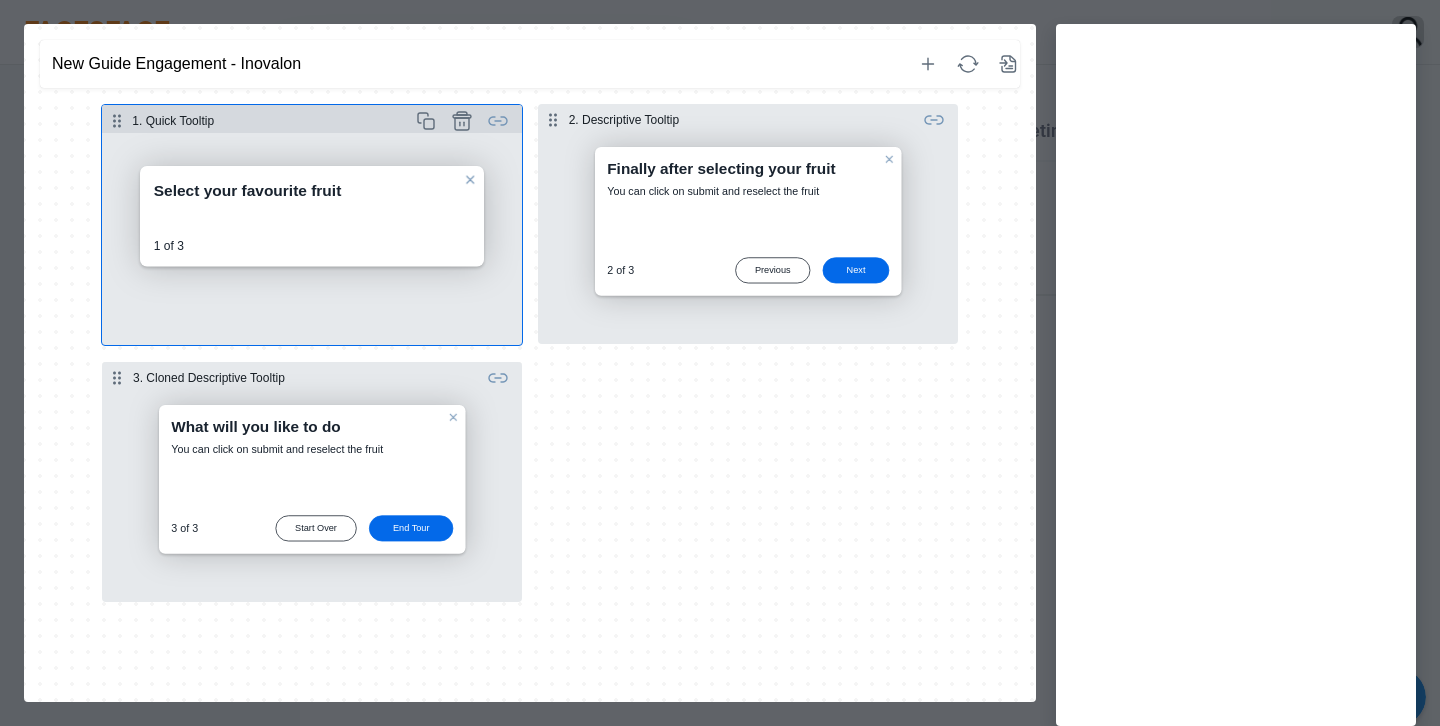click 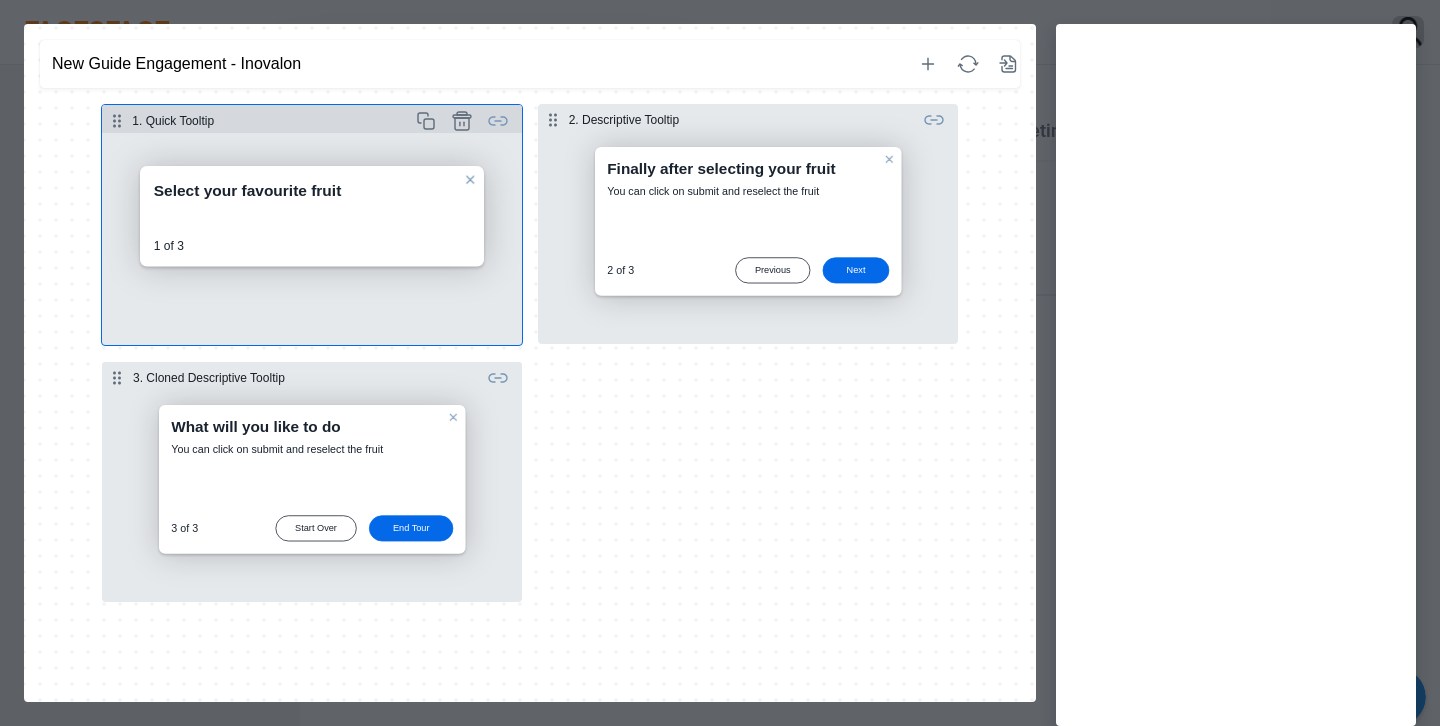 click on "1. Quick Tooltip
Select your favourite fruit
1 of 3
Previous
Start Tour
2. Descriptive Tooltip
Finally after selecting your fruit
You can click on submit and reselect the fruit
2 of 3
Previous
Next
3. Cloned Descriptive Tooltip
What will you like to do
You can click on submit and reselect the fruit
3 of 3
Start Over
End Tour" at bounding box center [530, 353] 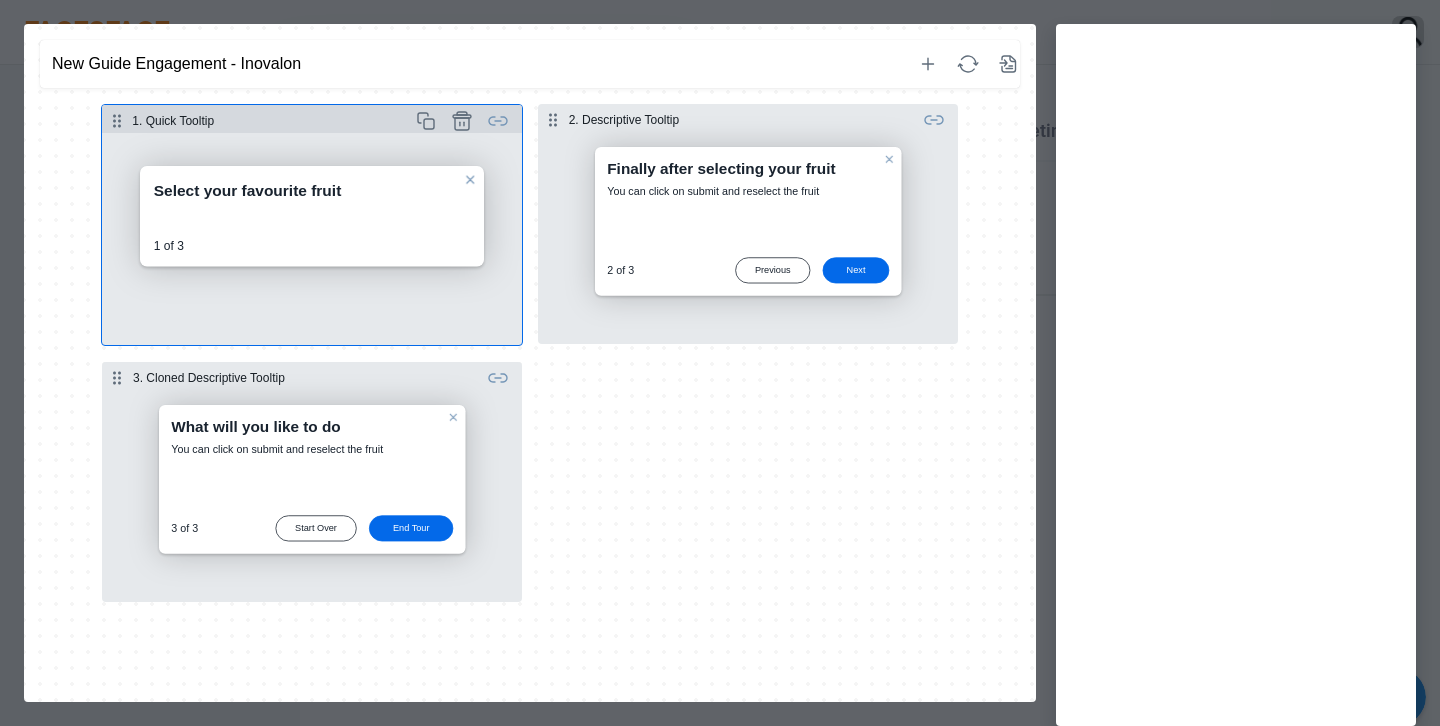 click at bounding box center [312, 239] 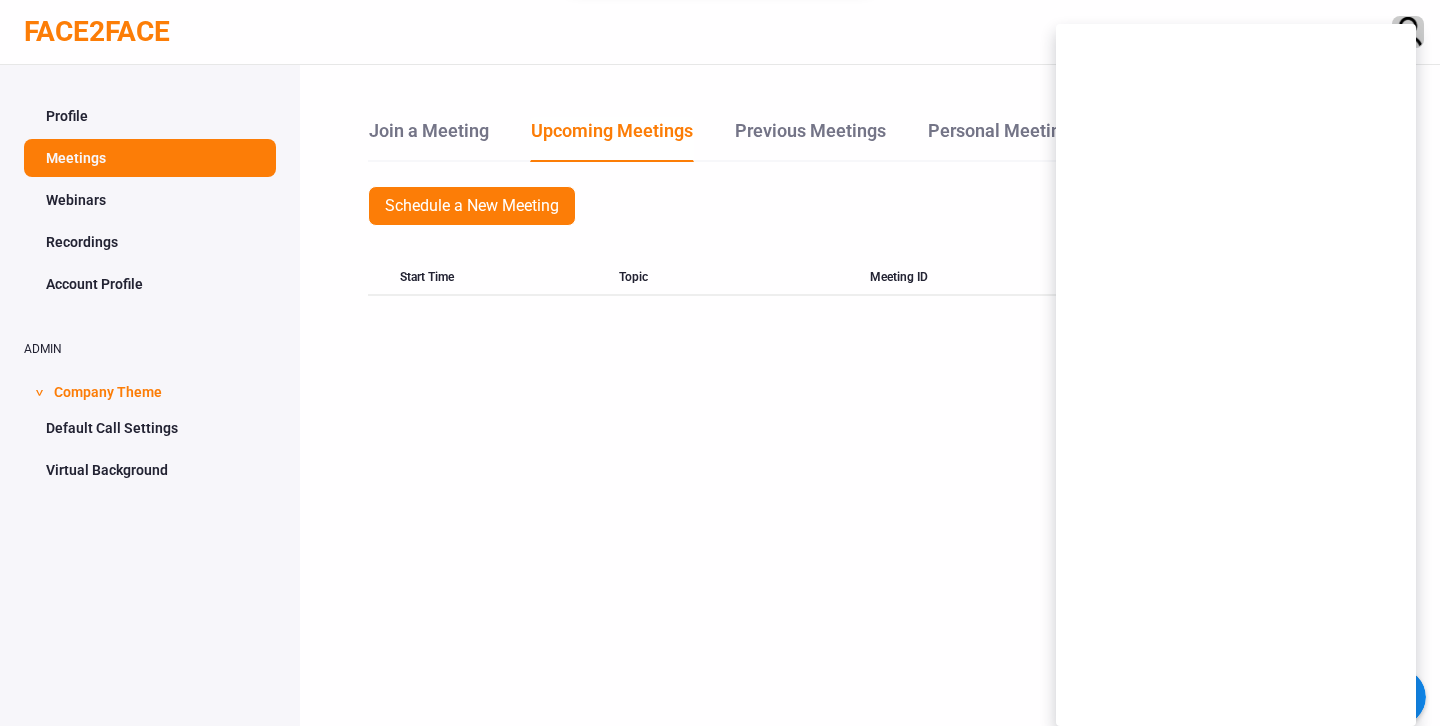 scroll, scrollTop: 0, scrollLeft: 0, axis: both 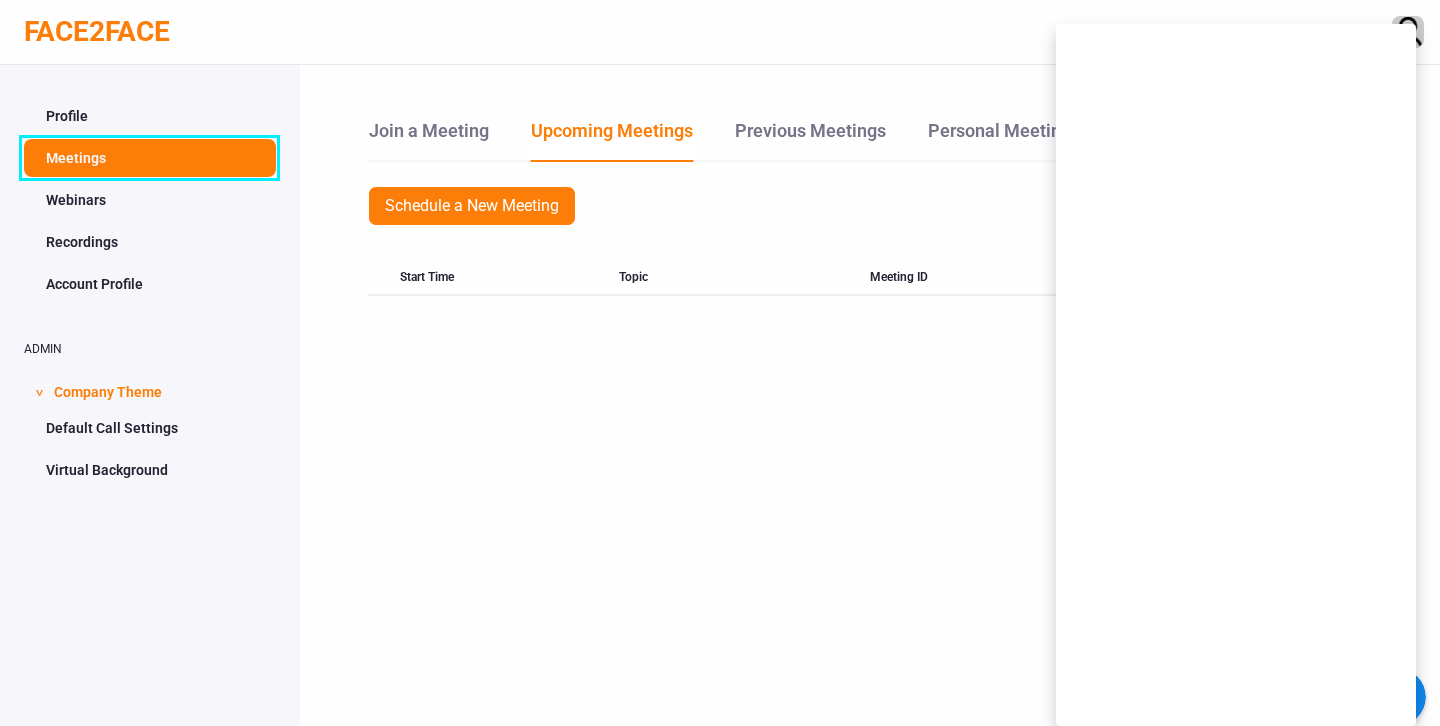 click on "Meetings" at bounding box center (150, 158) 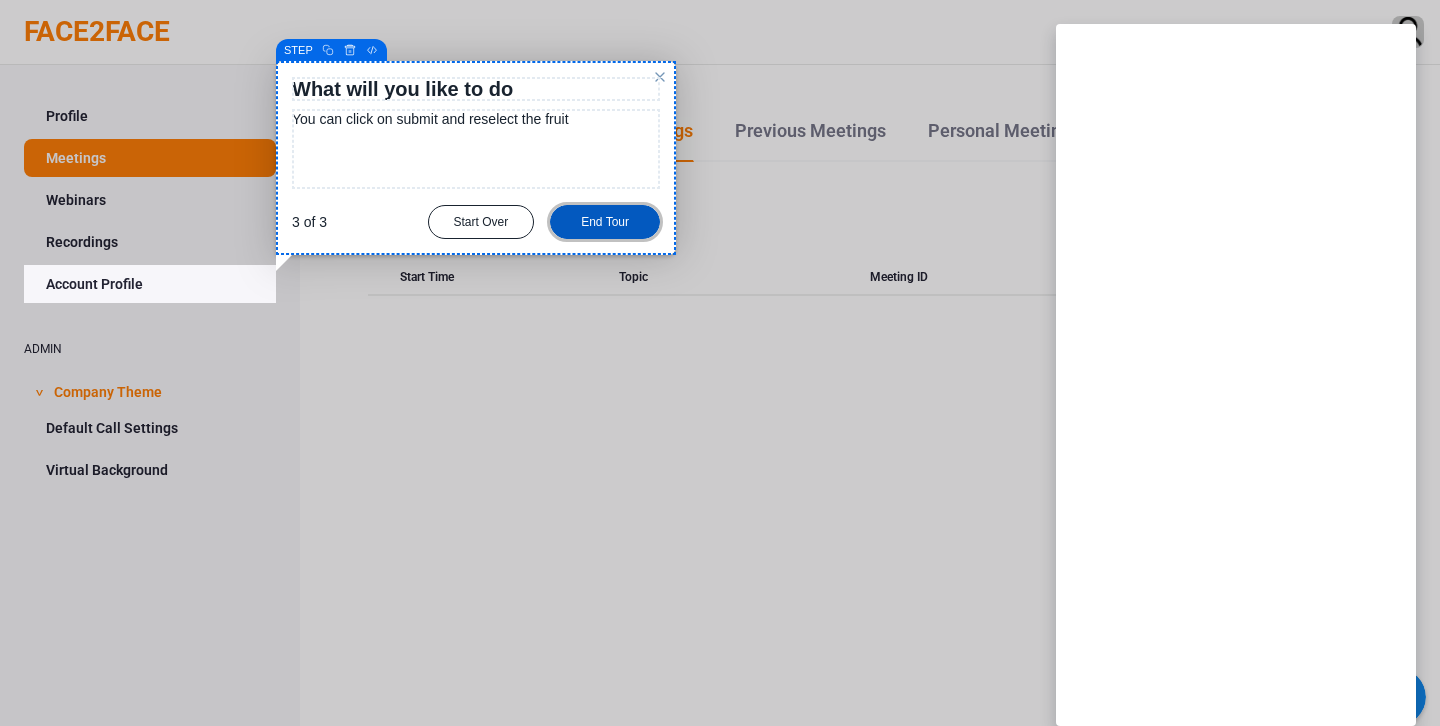 click on "End Tour" at bounding box center (605, 222) 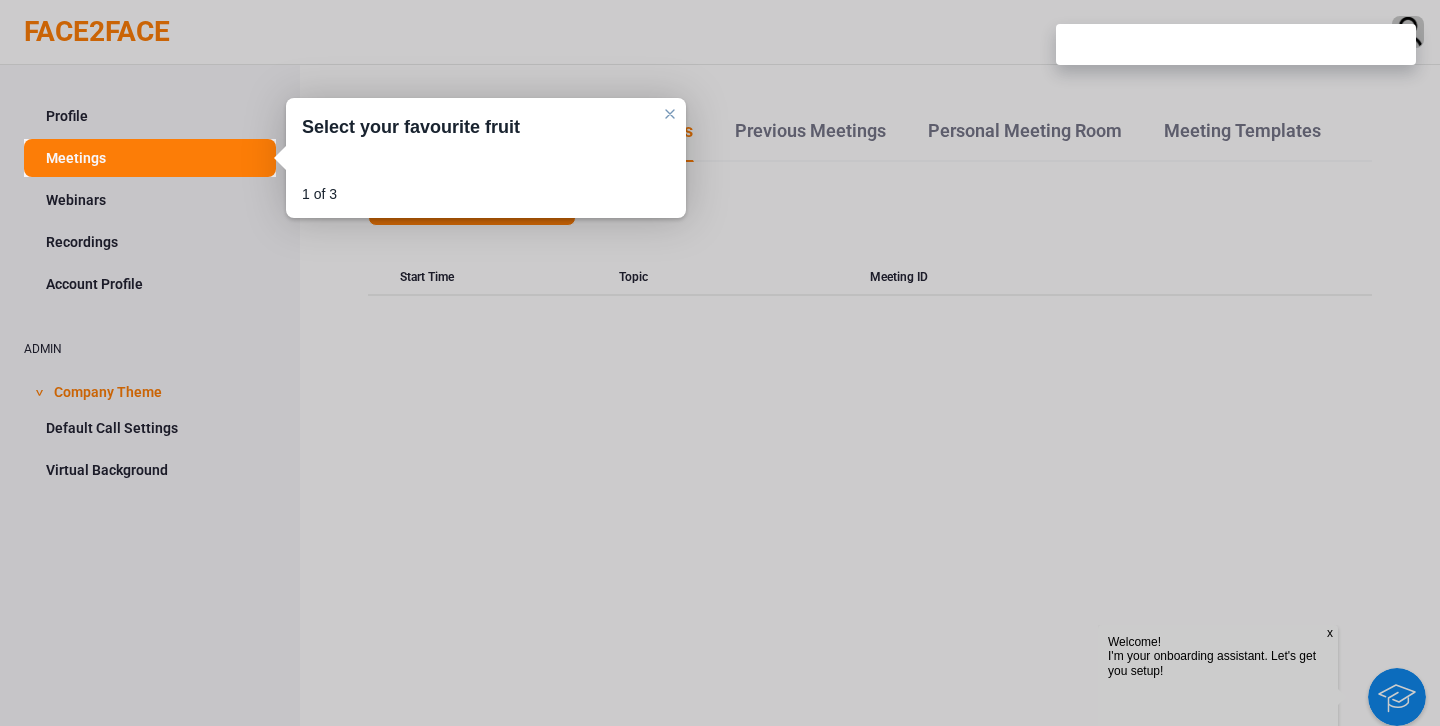click on "1 of 3
Start Tour
No, Thanks" at bounding box center [486, 186] 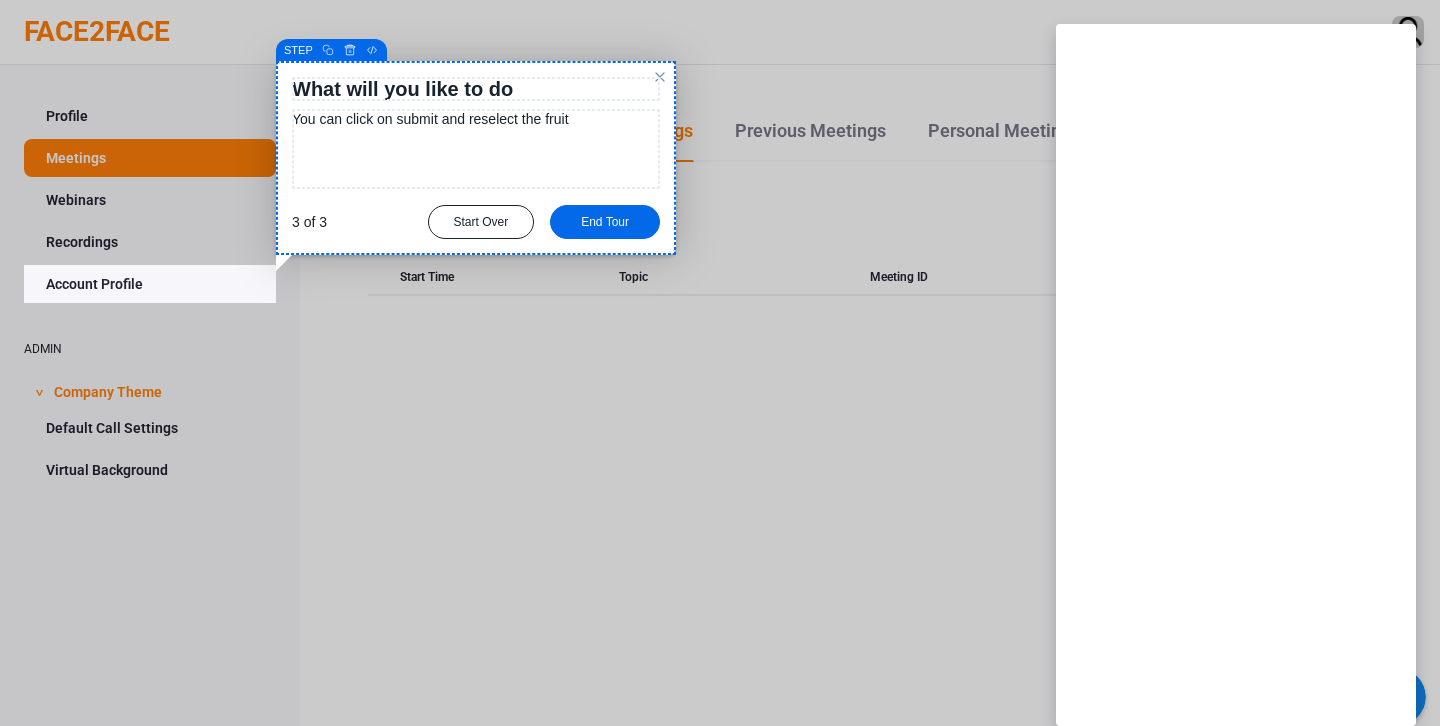 click at bounding box center [660, 77] 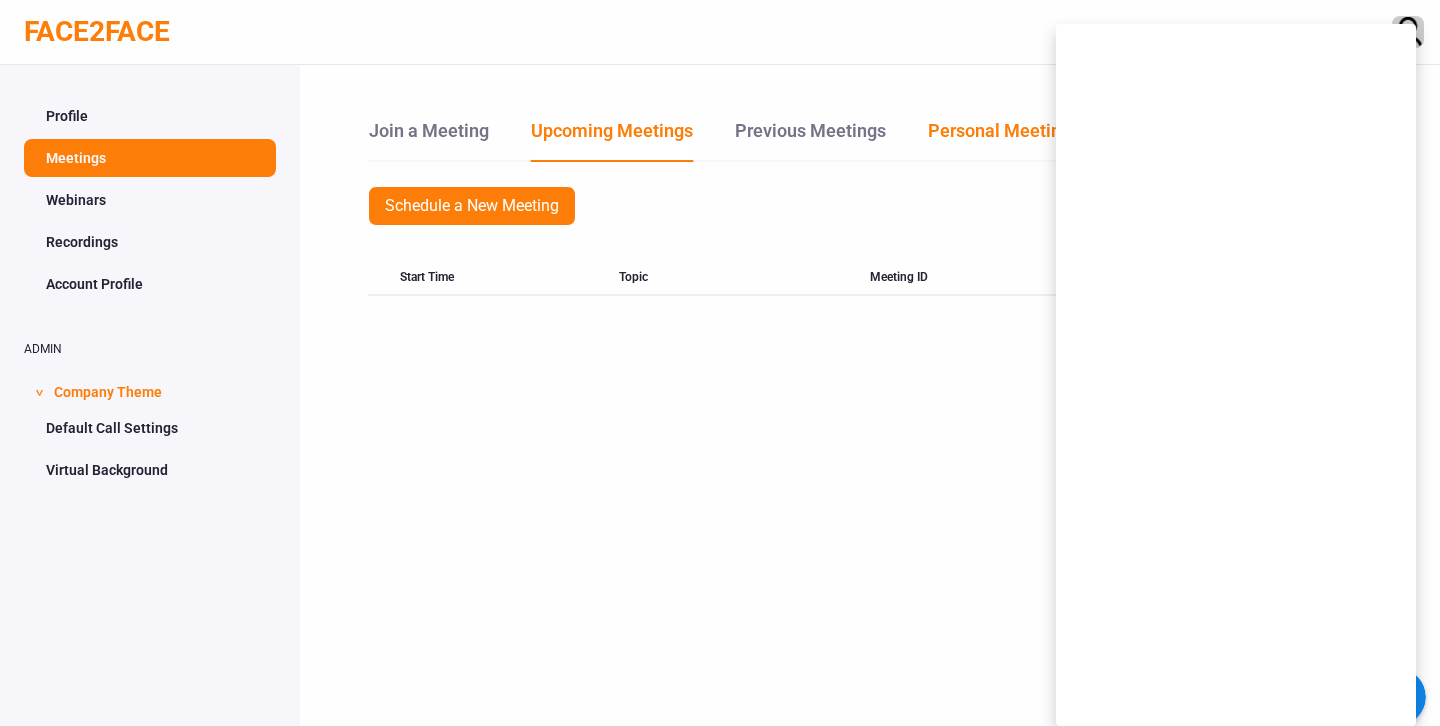 scroll, scrollTop: 0, scrollLeft: 0, axis: both 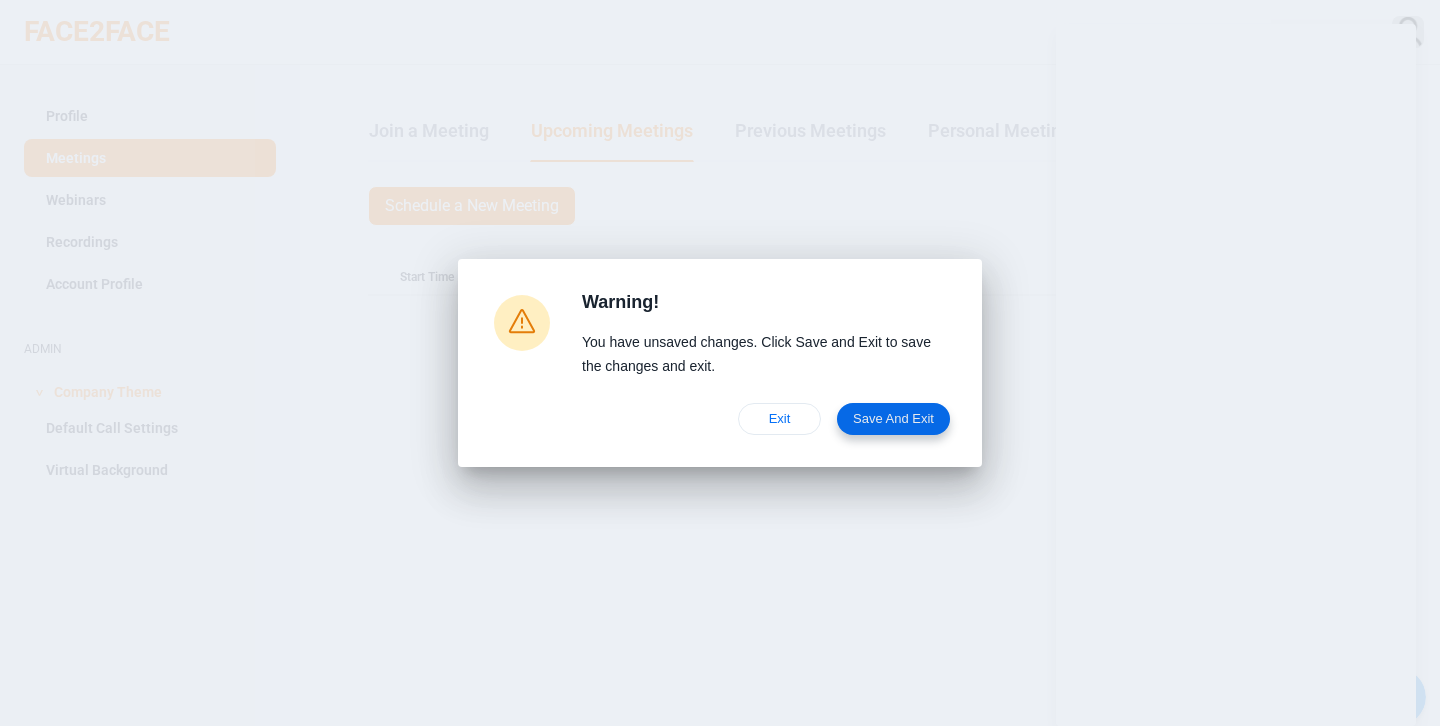 click on "Save and Exit" at bounding box center [893, 419] 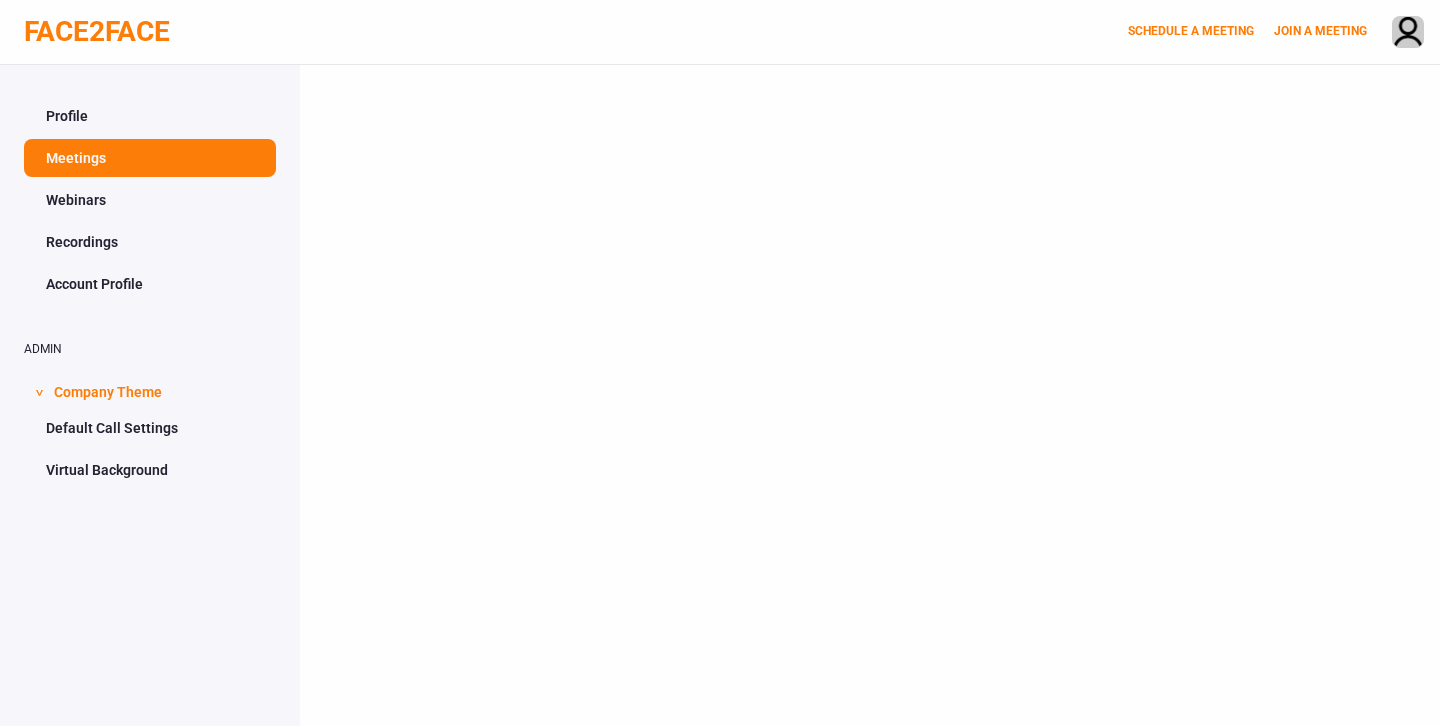 scroll, scrollTop: 0, scrollLeft: 0, axis: both 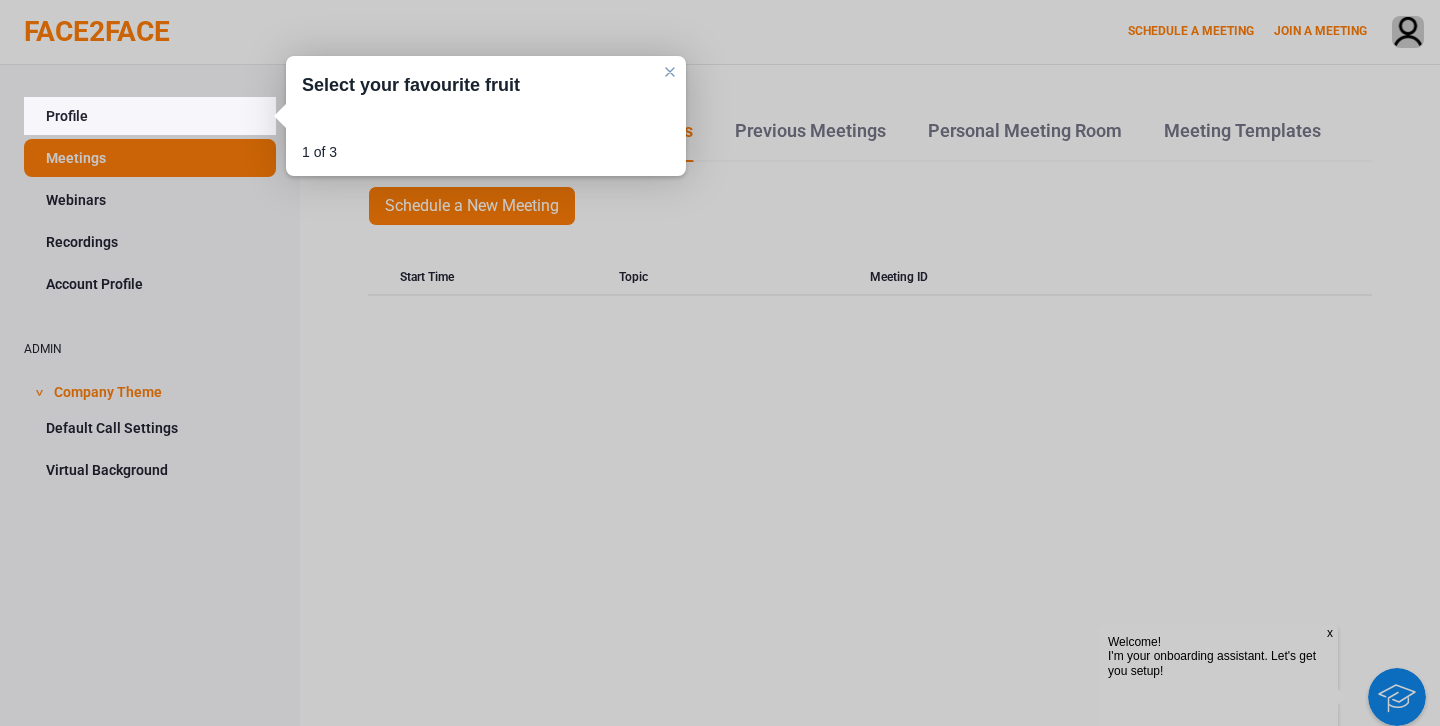 click on "1 of 3
Start Tour
No, Thanks" at bounding box center (486, 144) 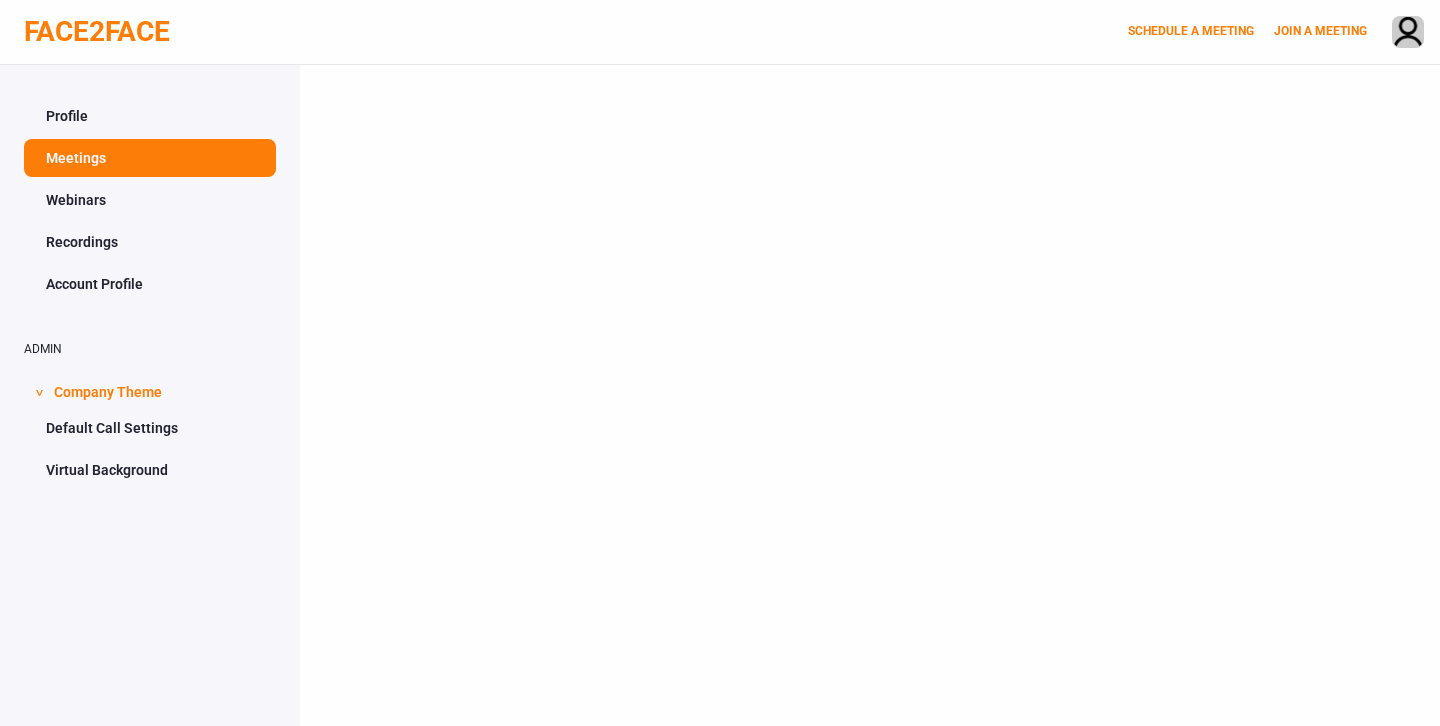scroll, scrollTop: 0, scrollLeft: 0, axis: both 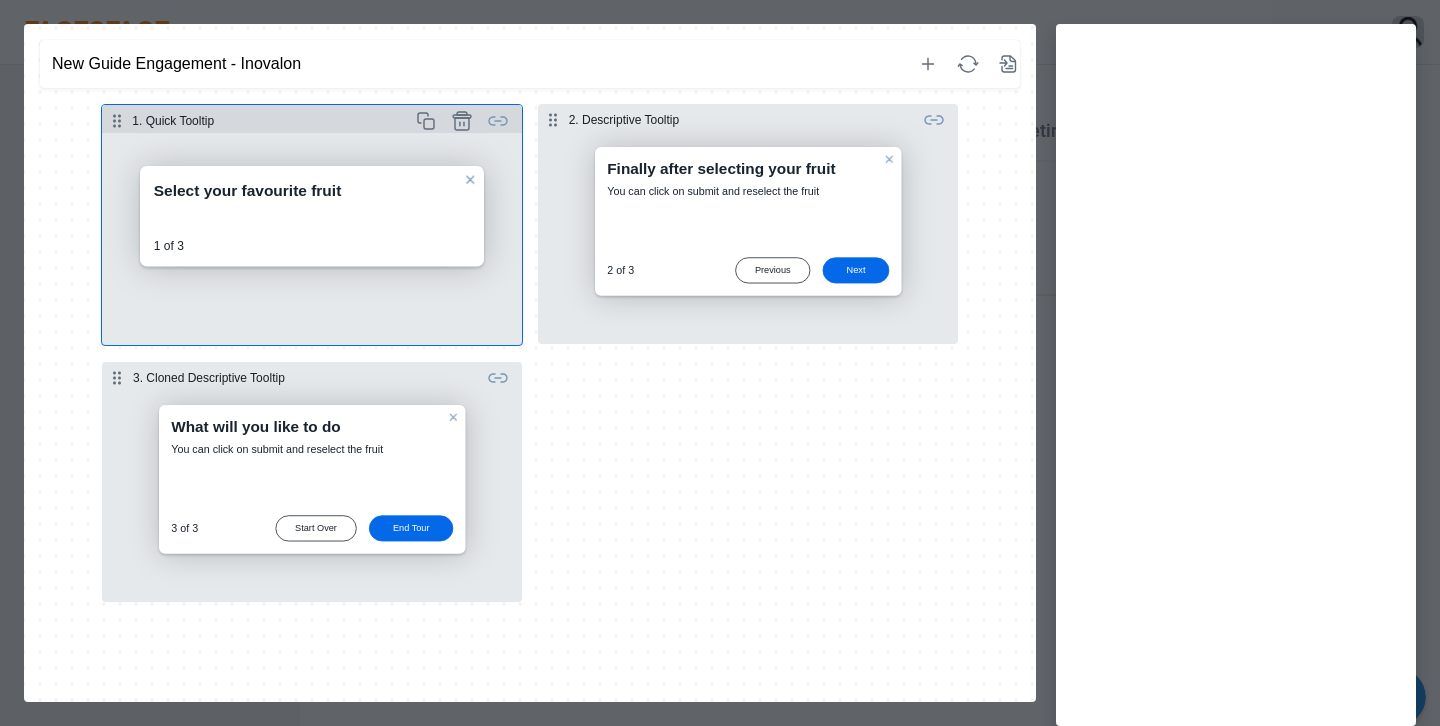 click at bounding box center [312, 239] 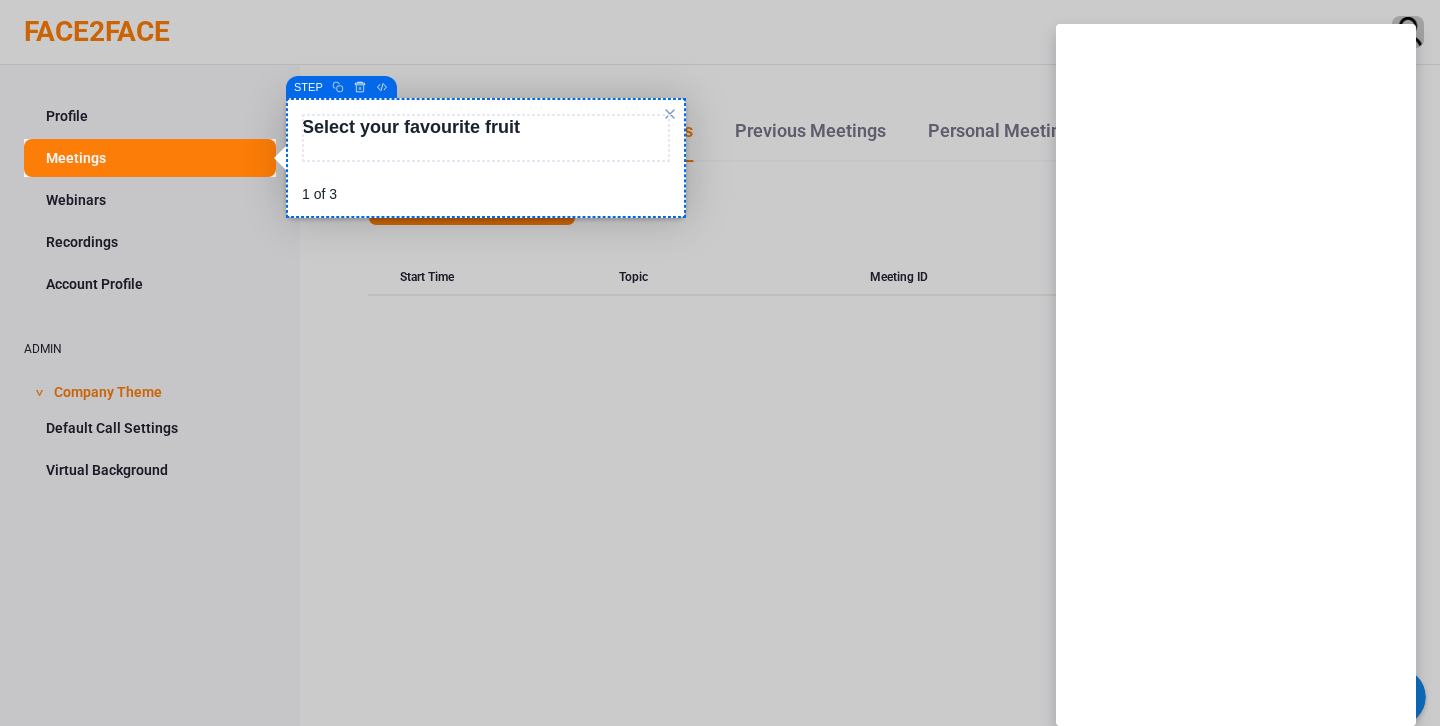 click at bounding box center (670, 114) 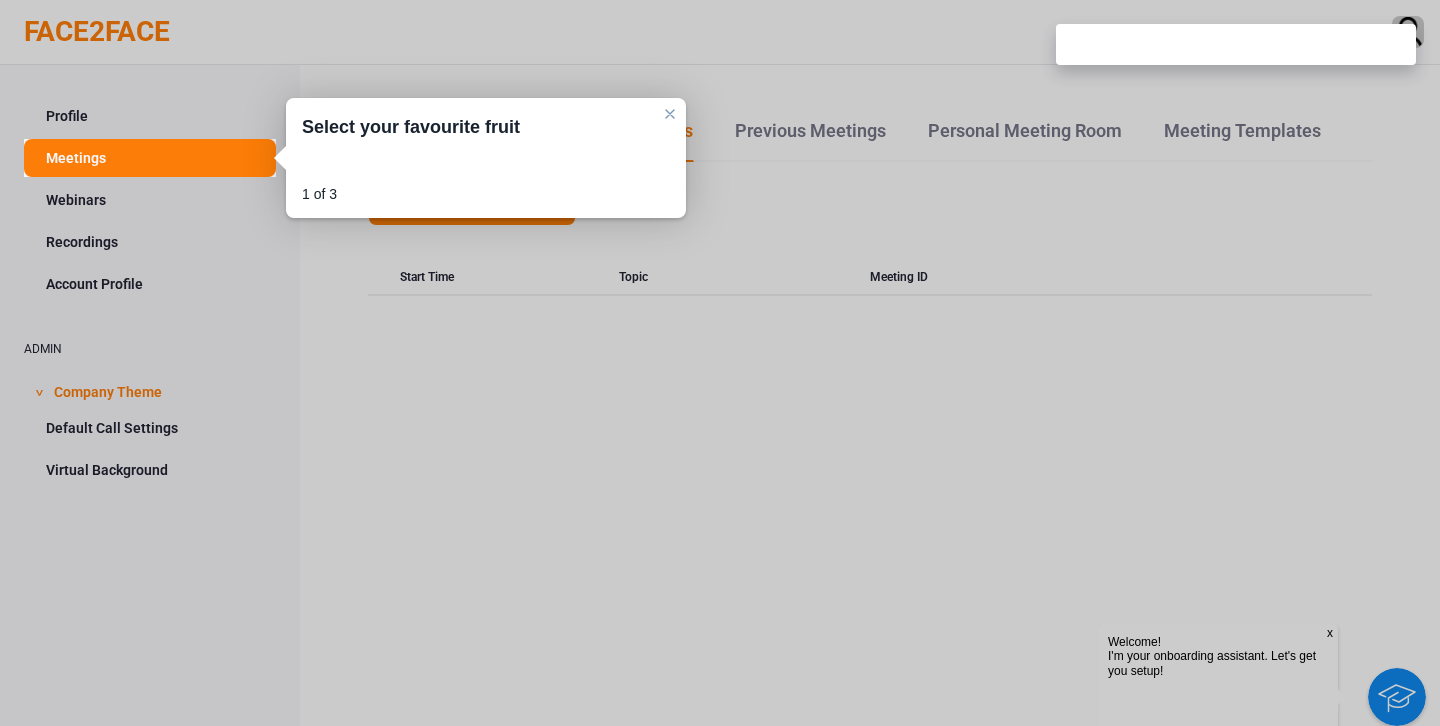 click on "Select your favourite fruit" at bounding box center (486, 127) 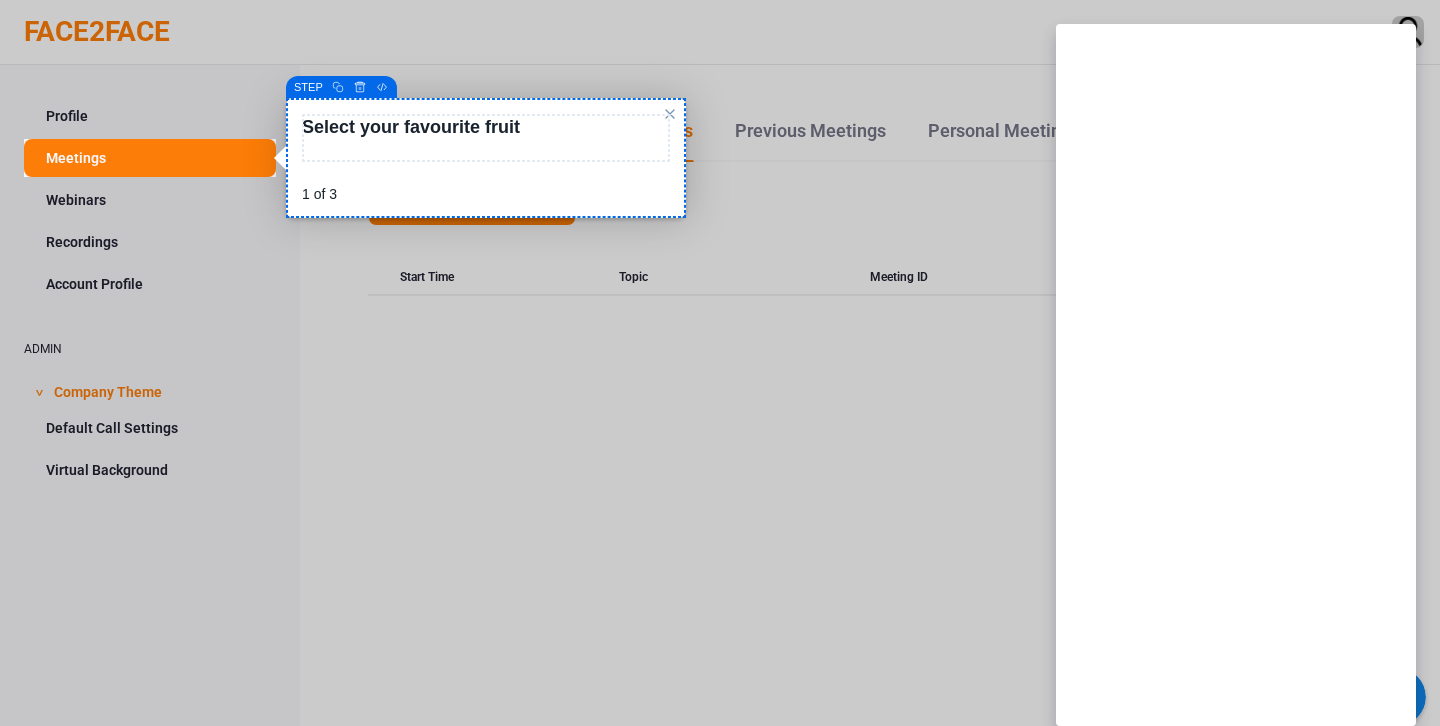 click at bounding box center [670, 114] 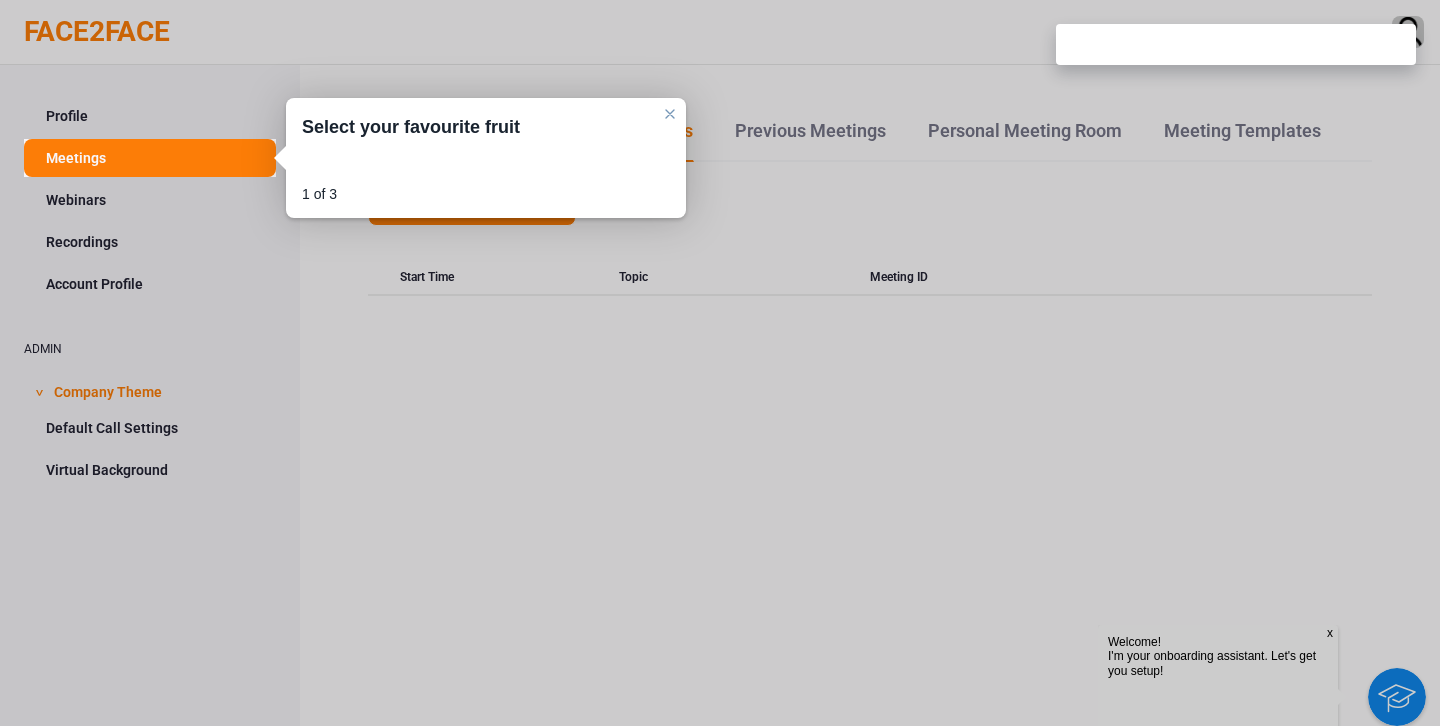 click at bounding box center (670, 114) 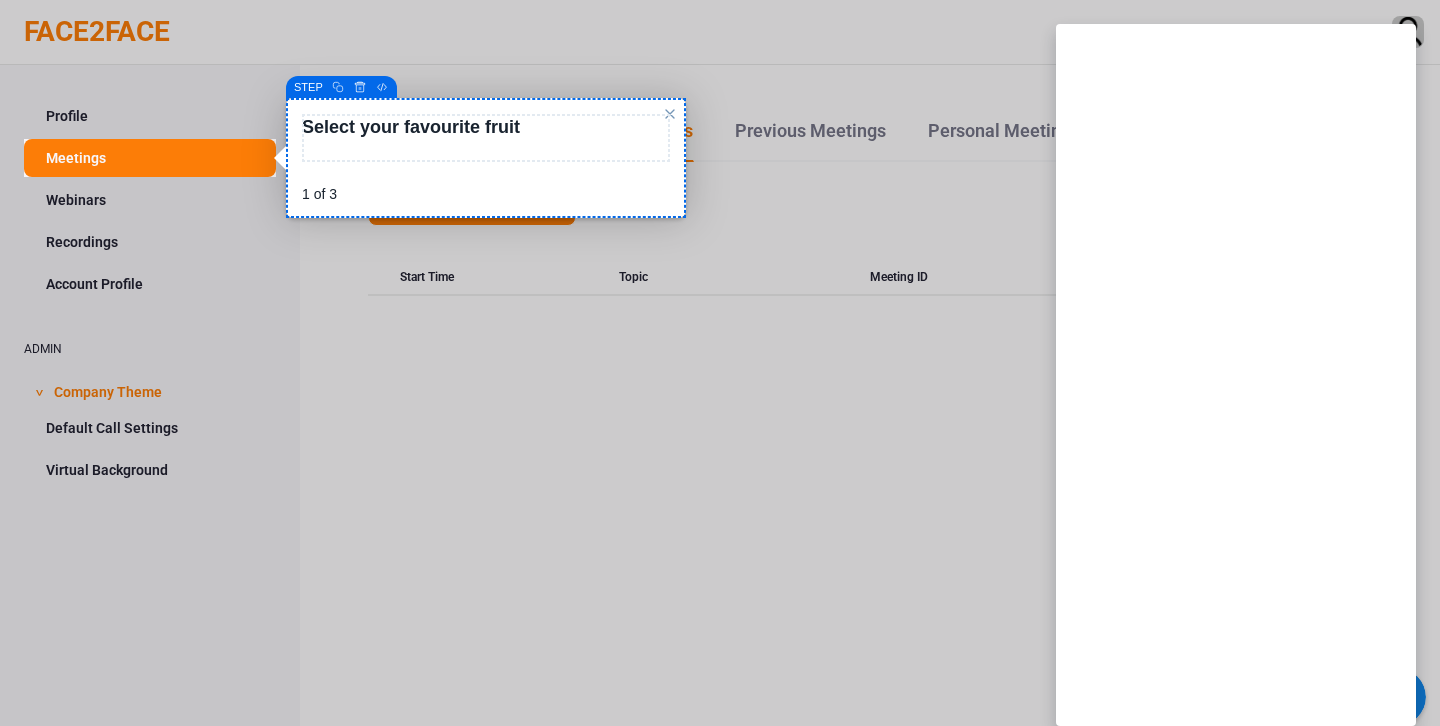 click at bounding box center [670, 114] 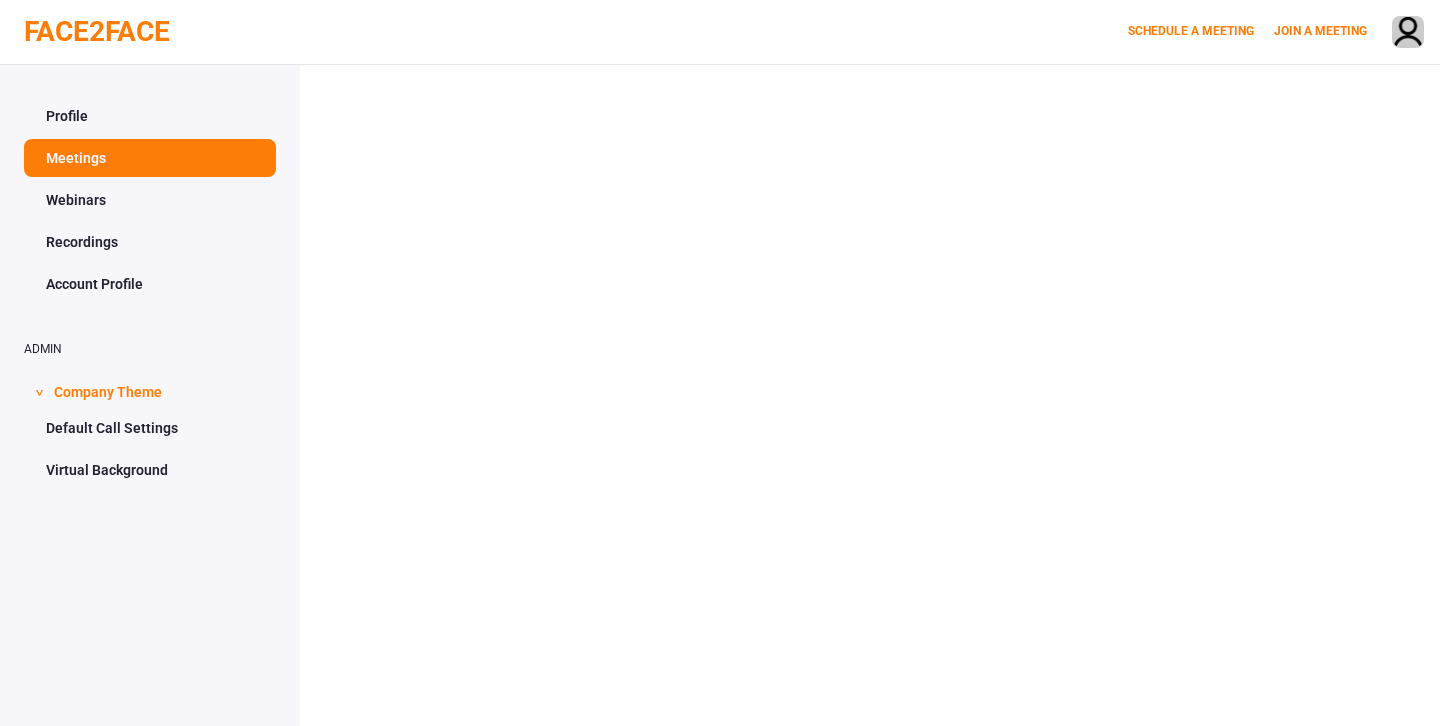 scroll, scrollTop: 0, scrollLeft: 0, axis: both 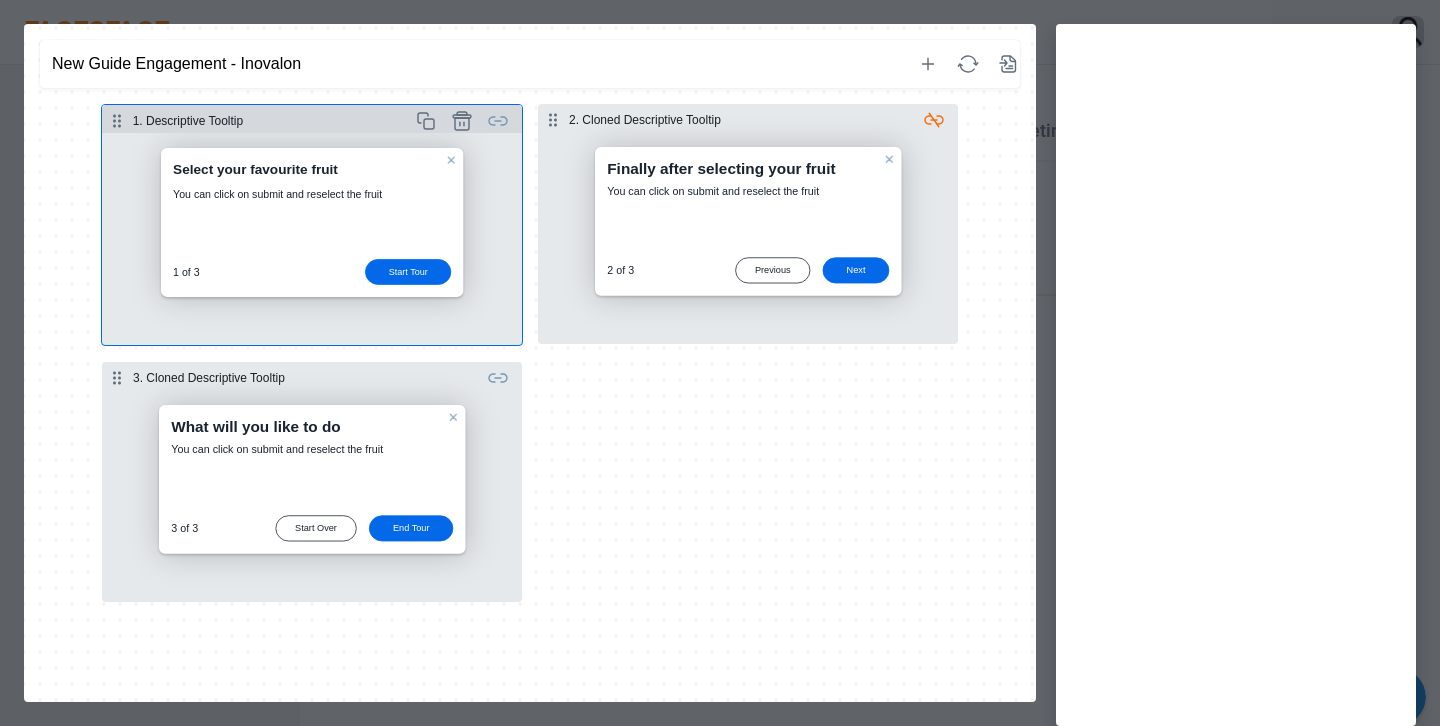 click at bounding box center [312, 239] 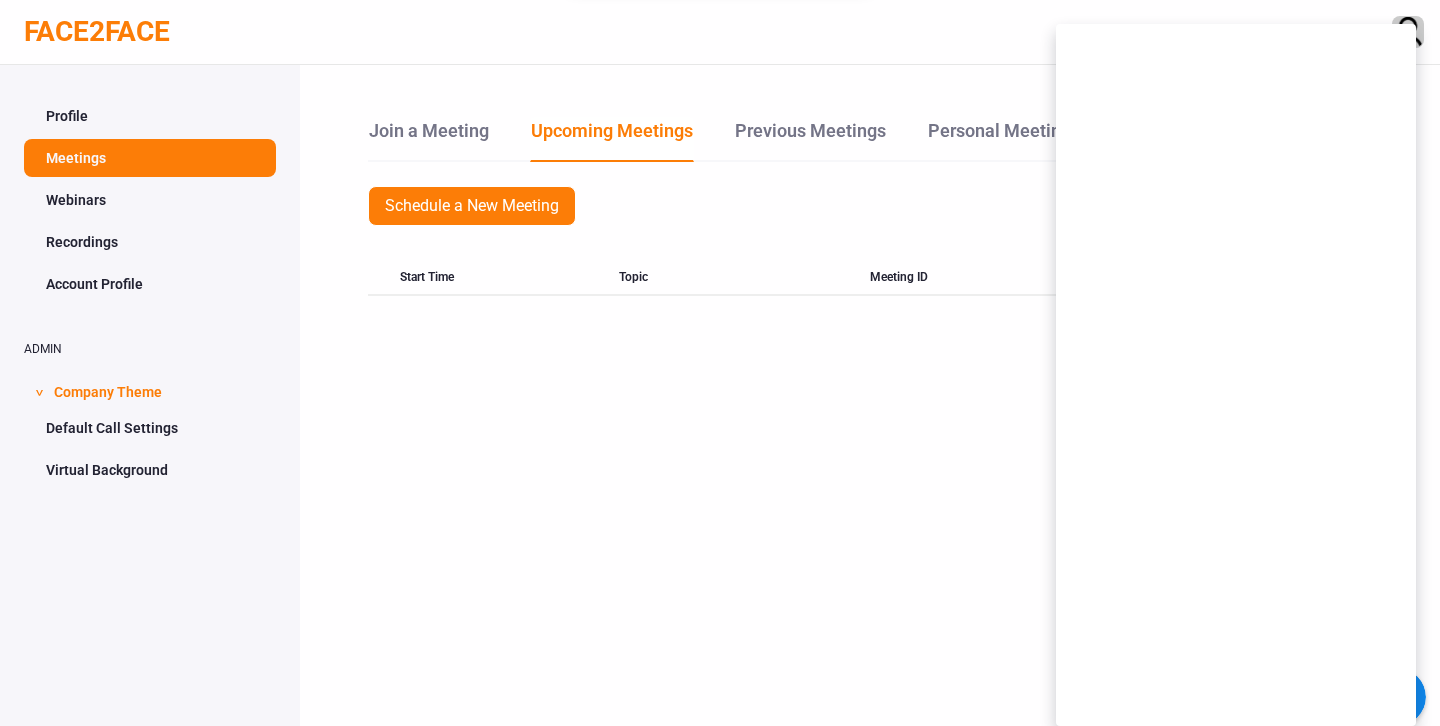 scroll, scrollTop: 0, scrollLeft: 0, axis: both 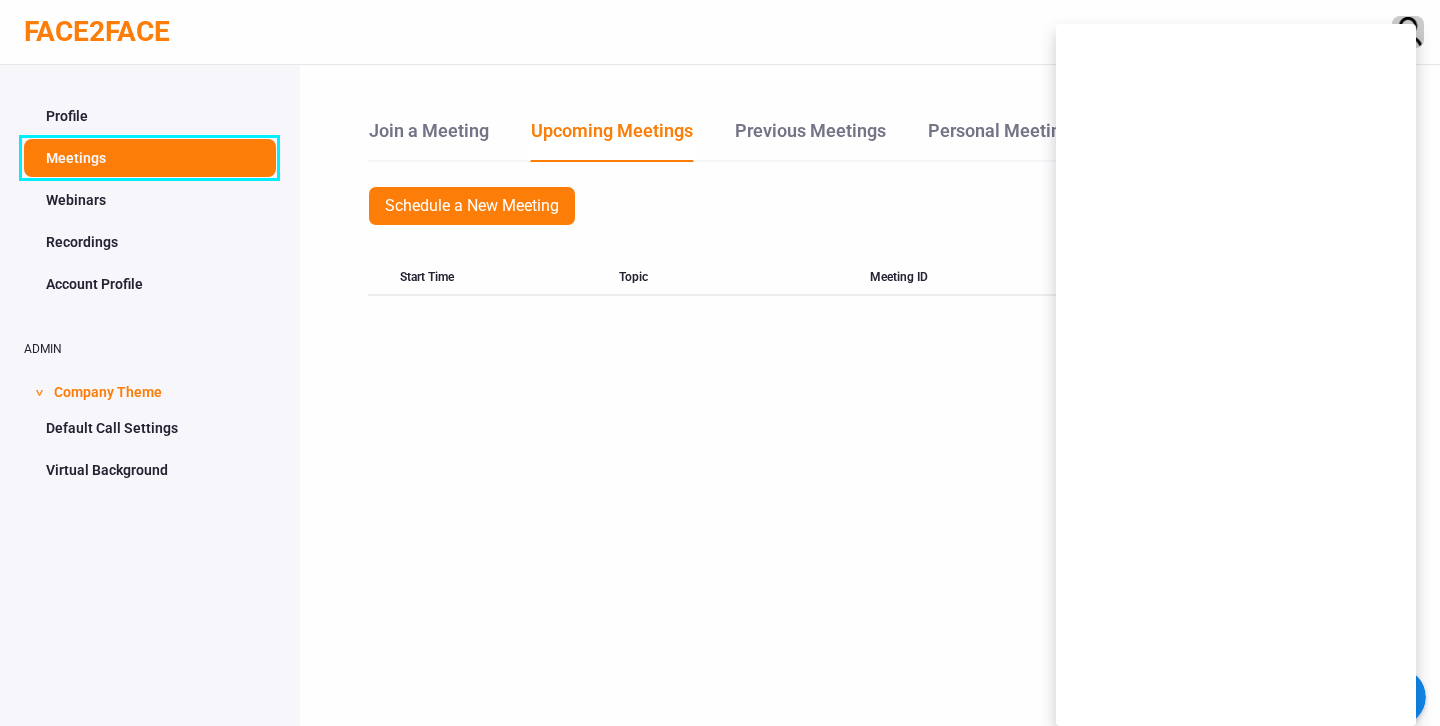 click on "Meetings" at bounding box center (150, 158) 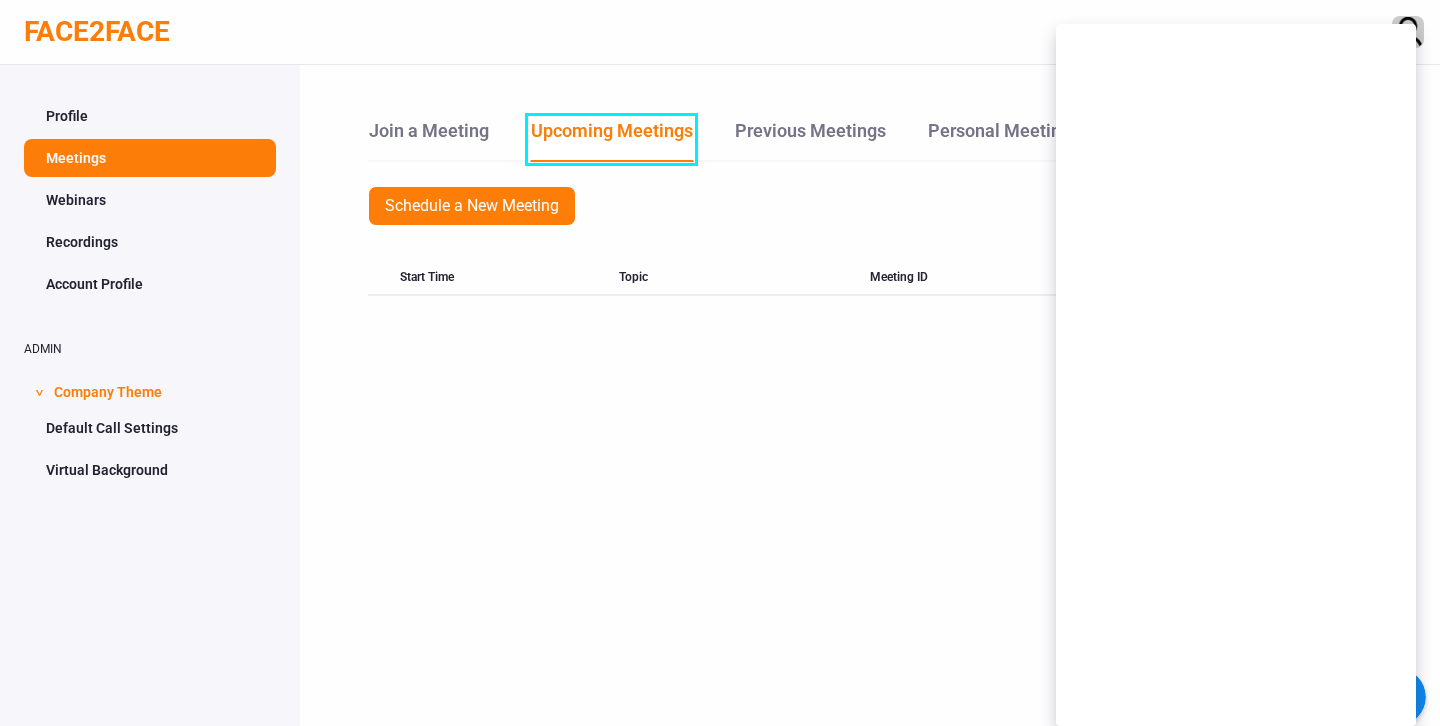 click on "Upcoming Meetings" at bounding box center (612, 139) 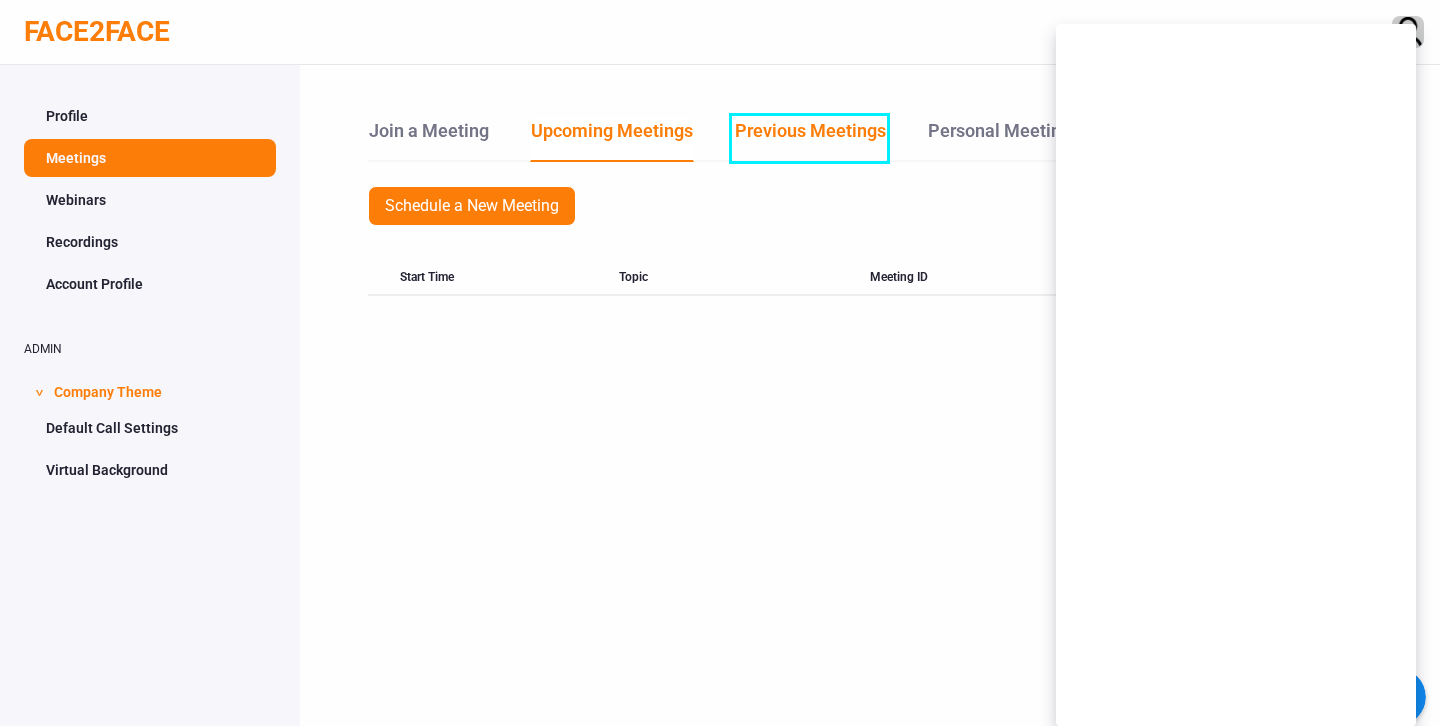 click on "Previous Meetings" at bounding box center (810, 138) 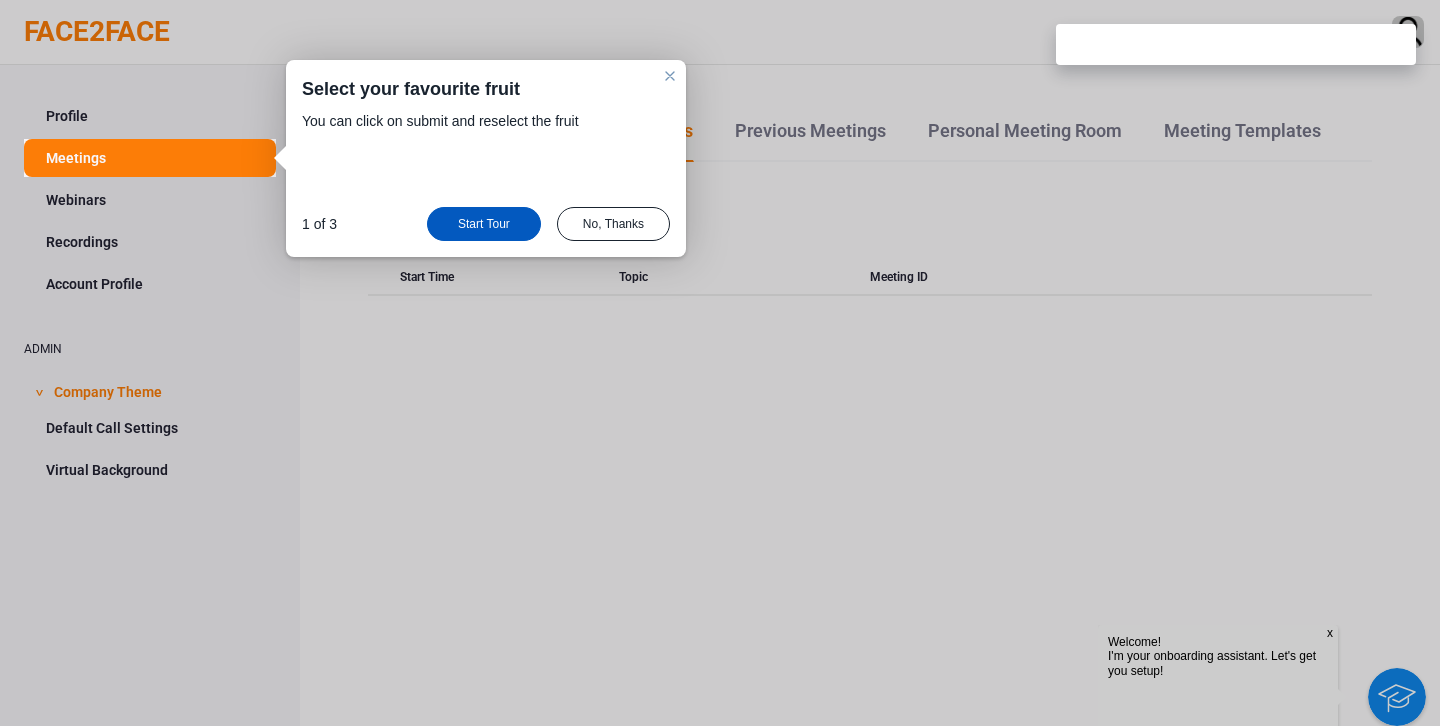 click on "Start Tour" at bounding box center (484, 224) 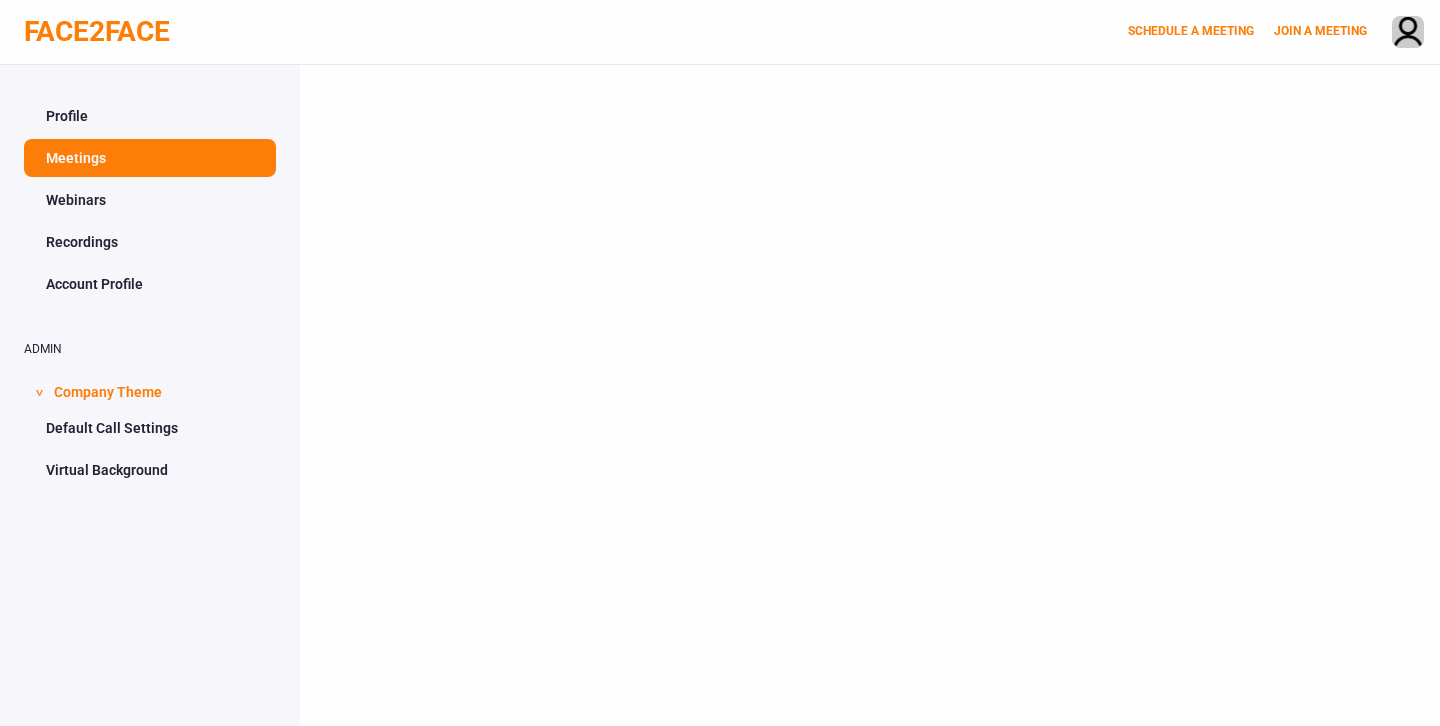 scroll, scrollTop: 0, scrollLeft: 0, axis: both 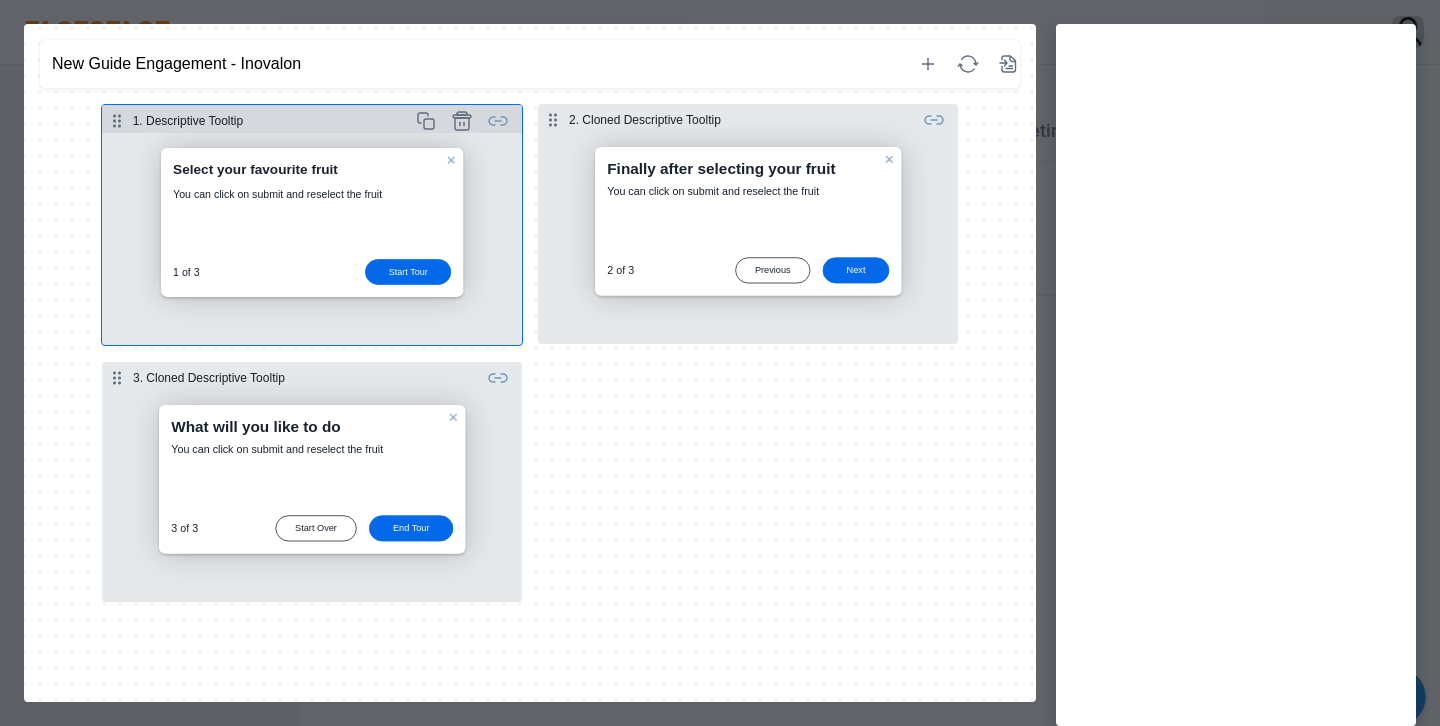 click at bounding box center (312, 239) 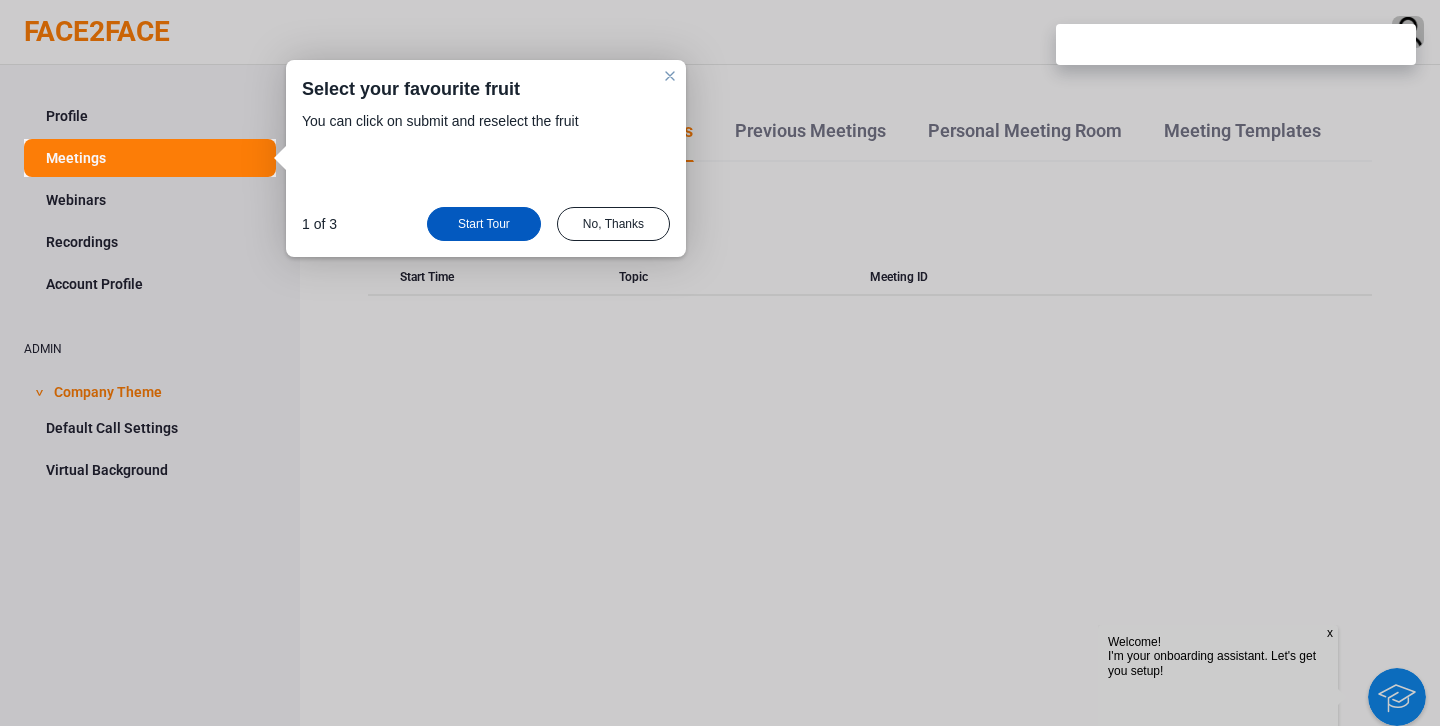 click on "Start Tour" at bounding box center [484, 224] 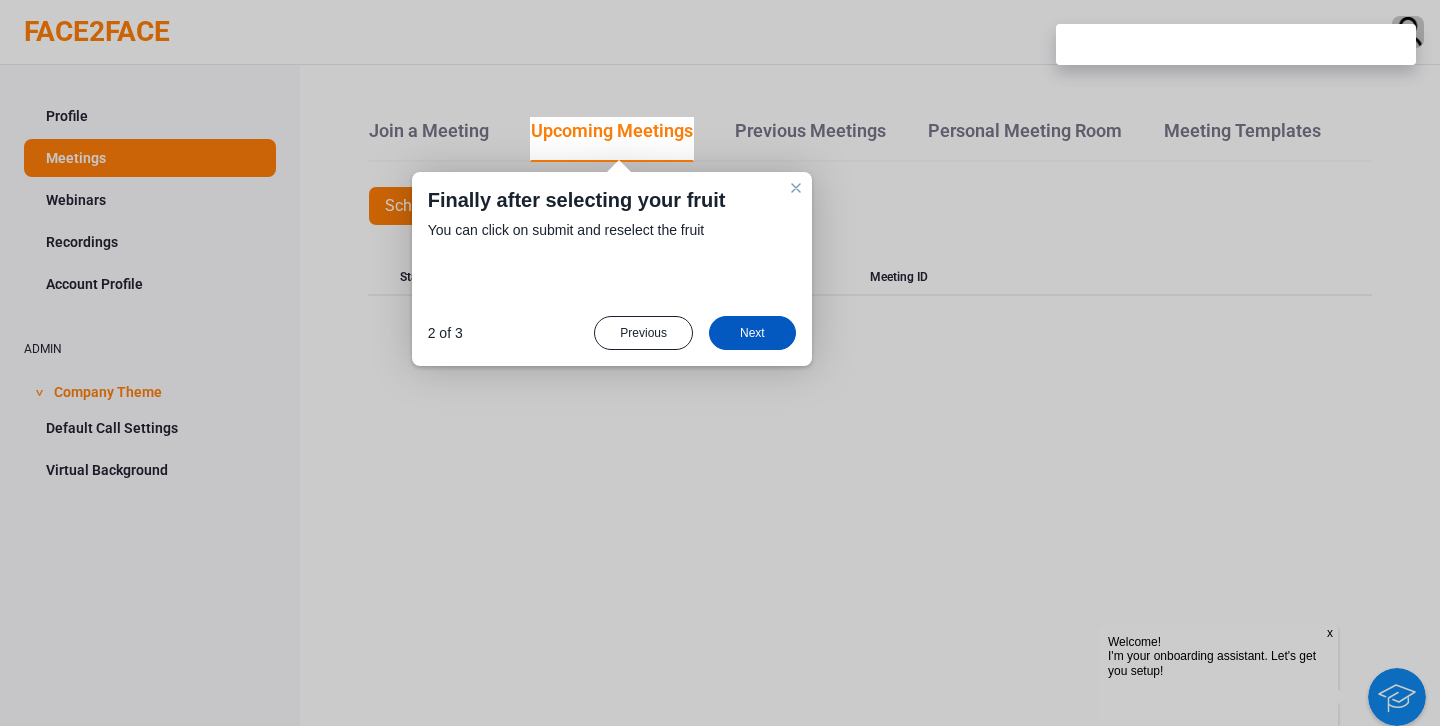 click on "Next" at bounding box center [752, 333] 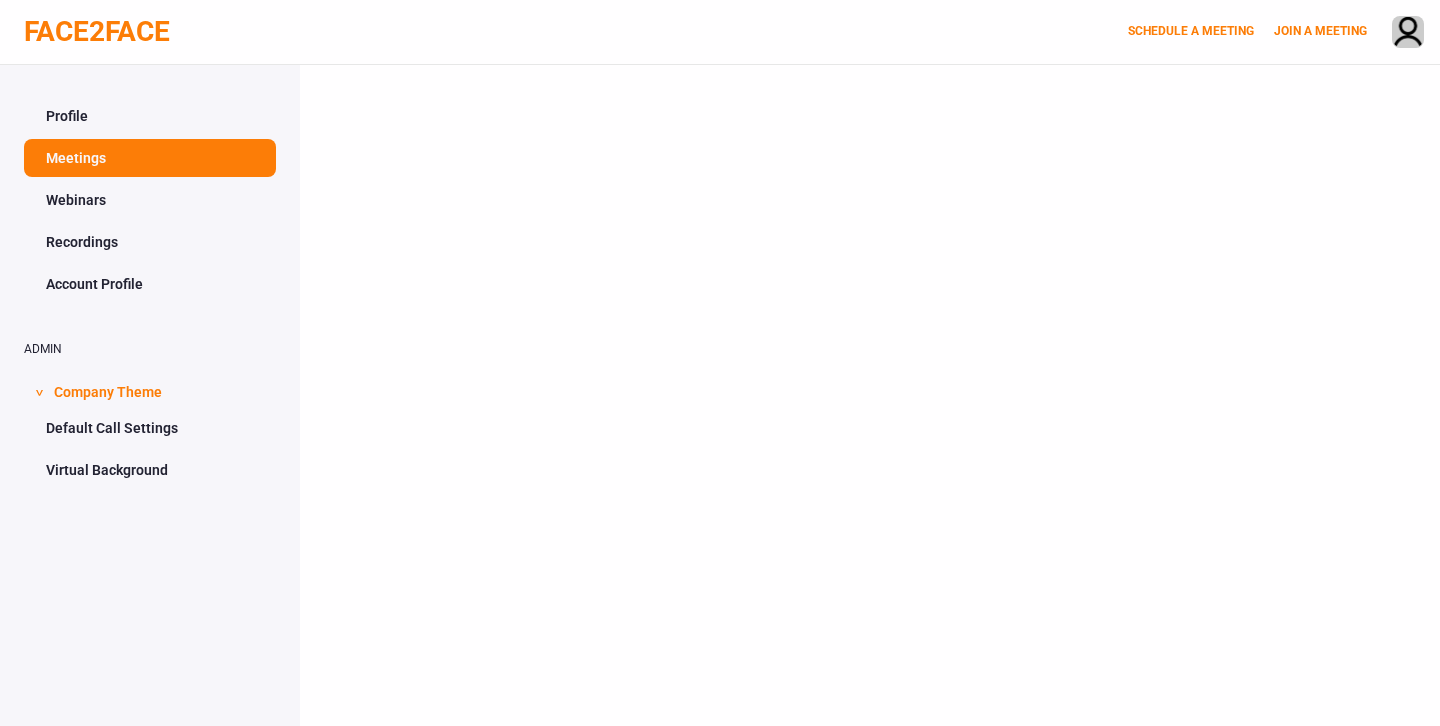 scroll, scrollTop: 0, scrollLeft: 0, axis: both 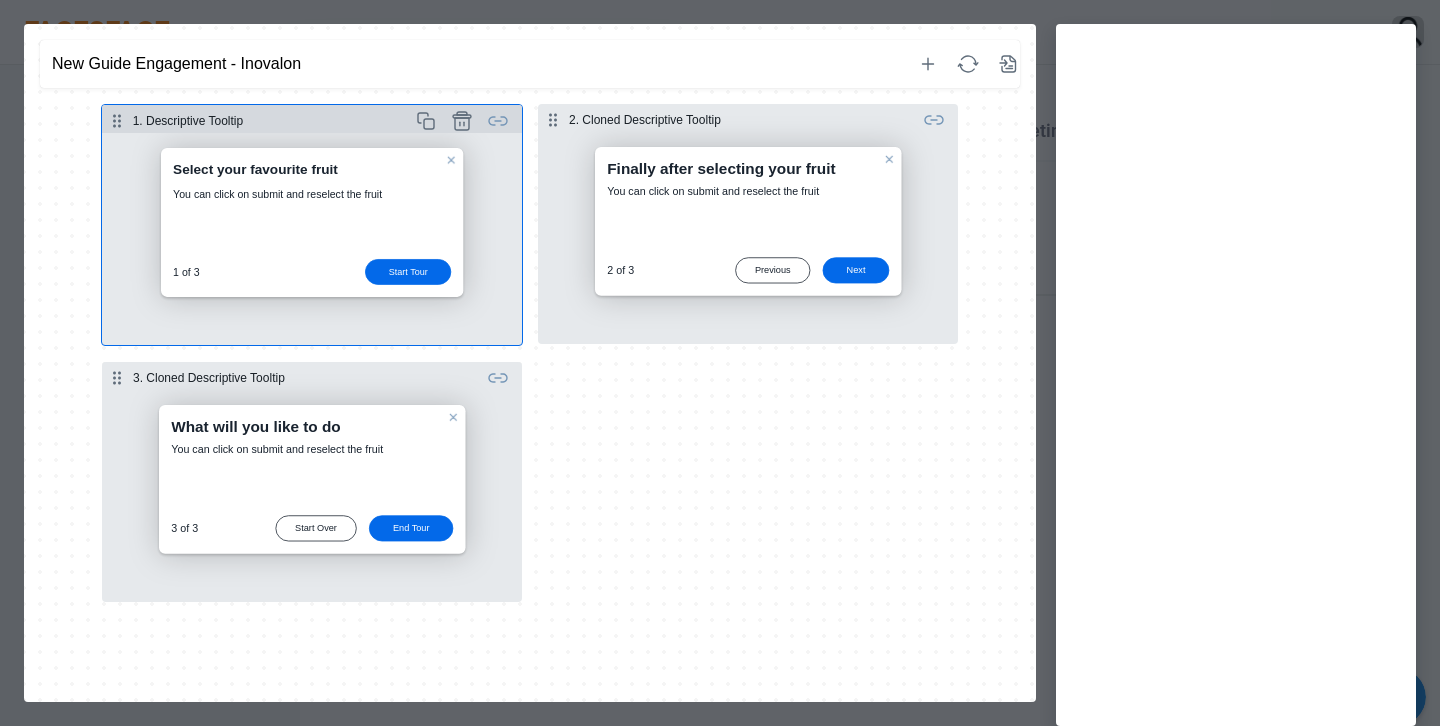 click at bounding box center (312, 239) 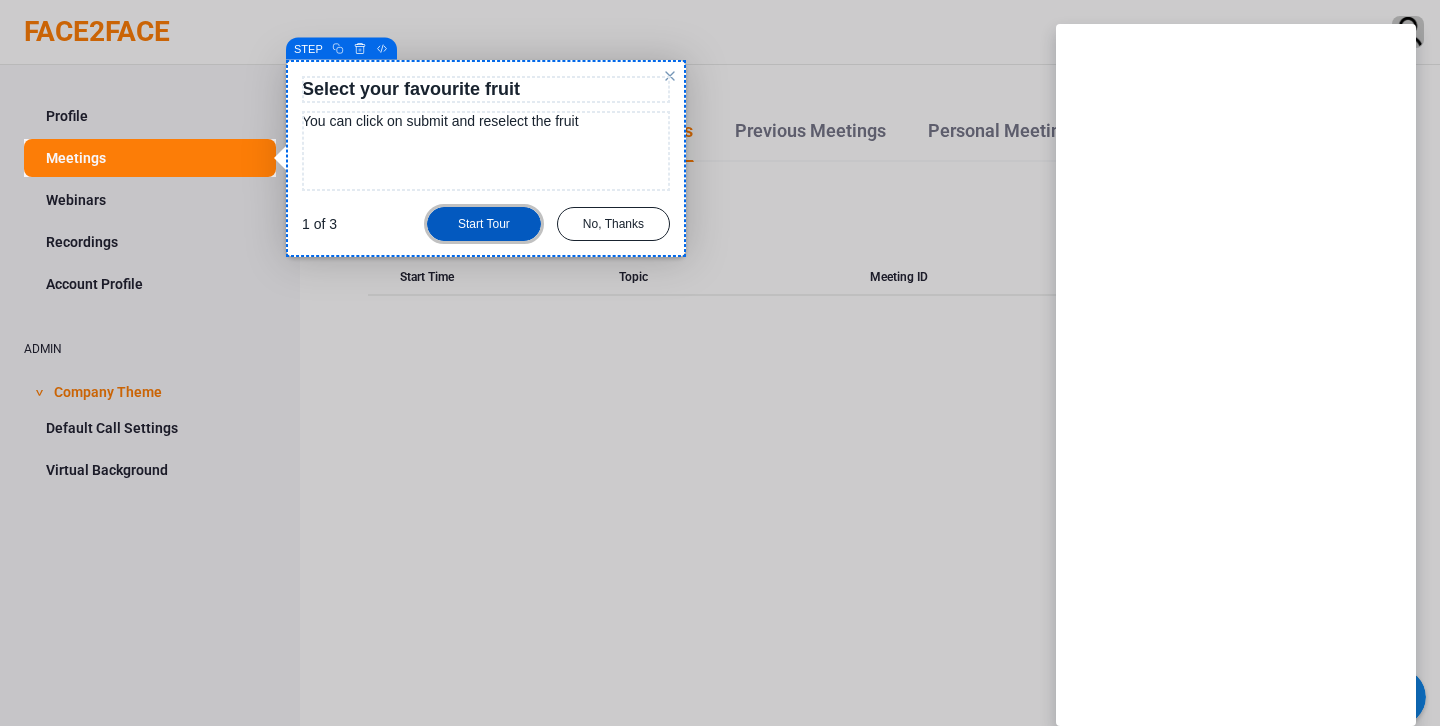 click on "Start Tour" at bounding box center (484, 224) 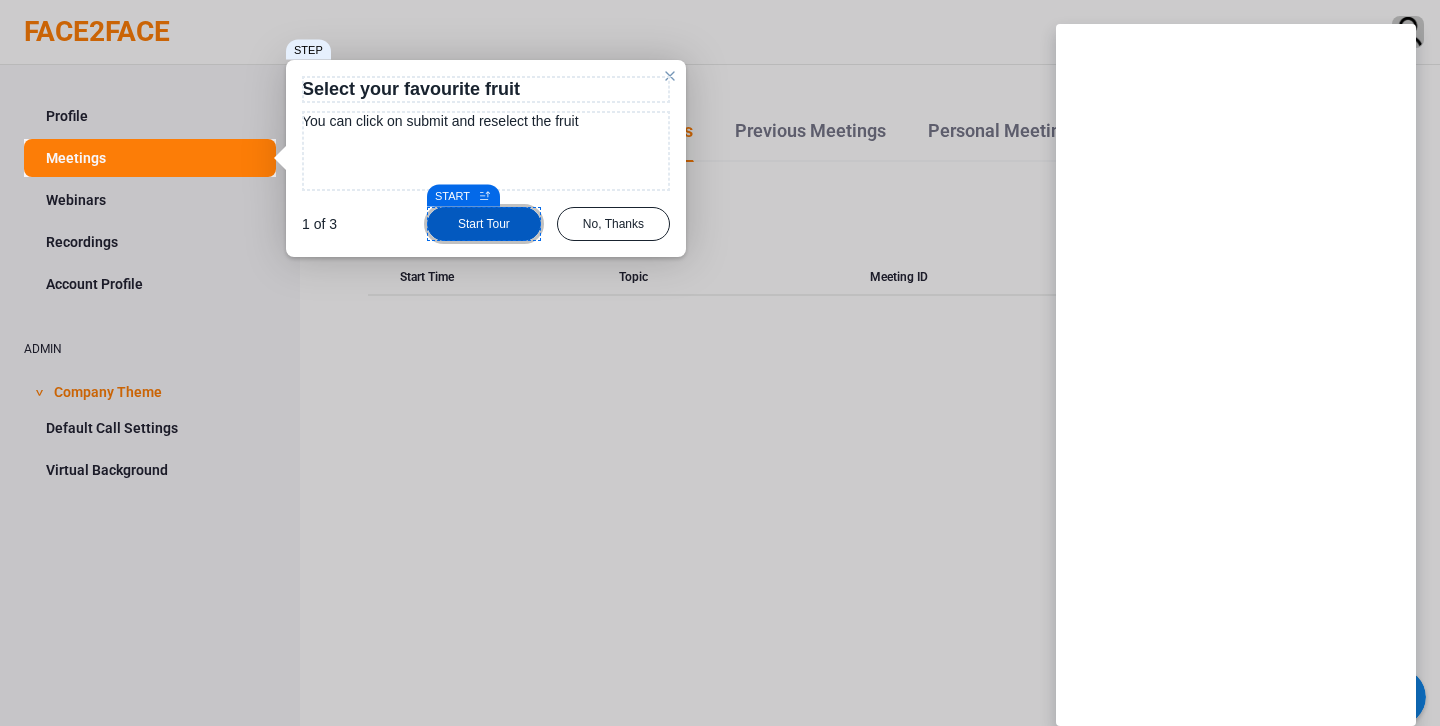 click on "Start Tour" at bounding box center [484, 224] 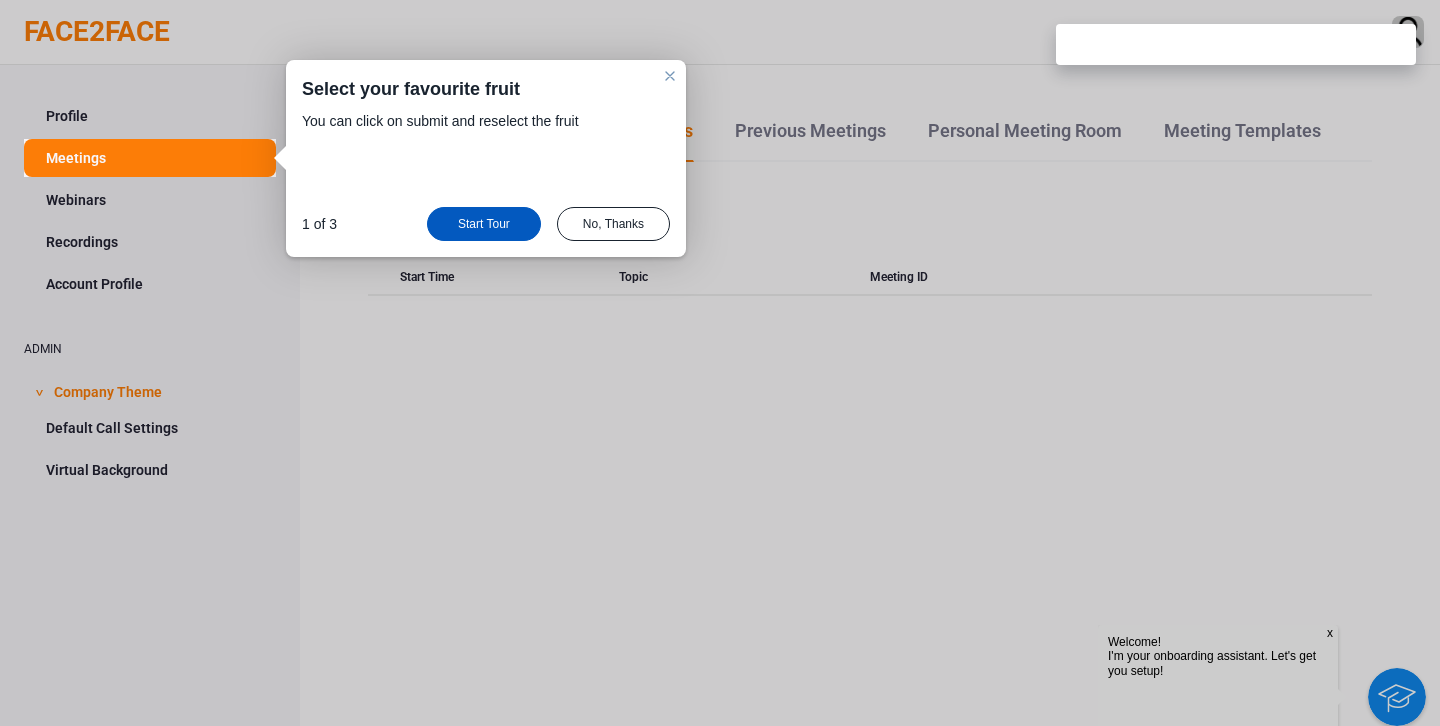 click on "Start Tour" at bounding box center (484, 224) 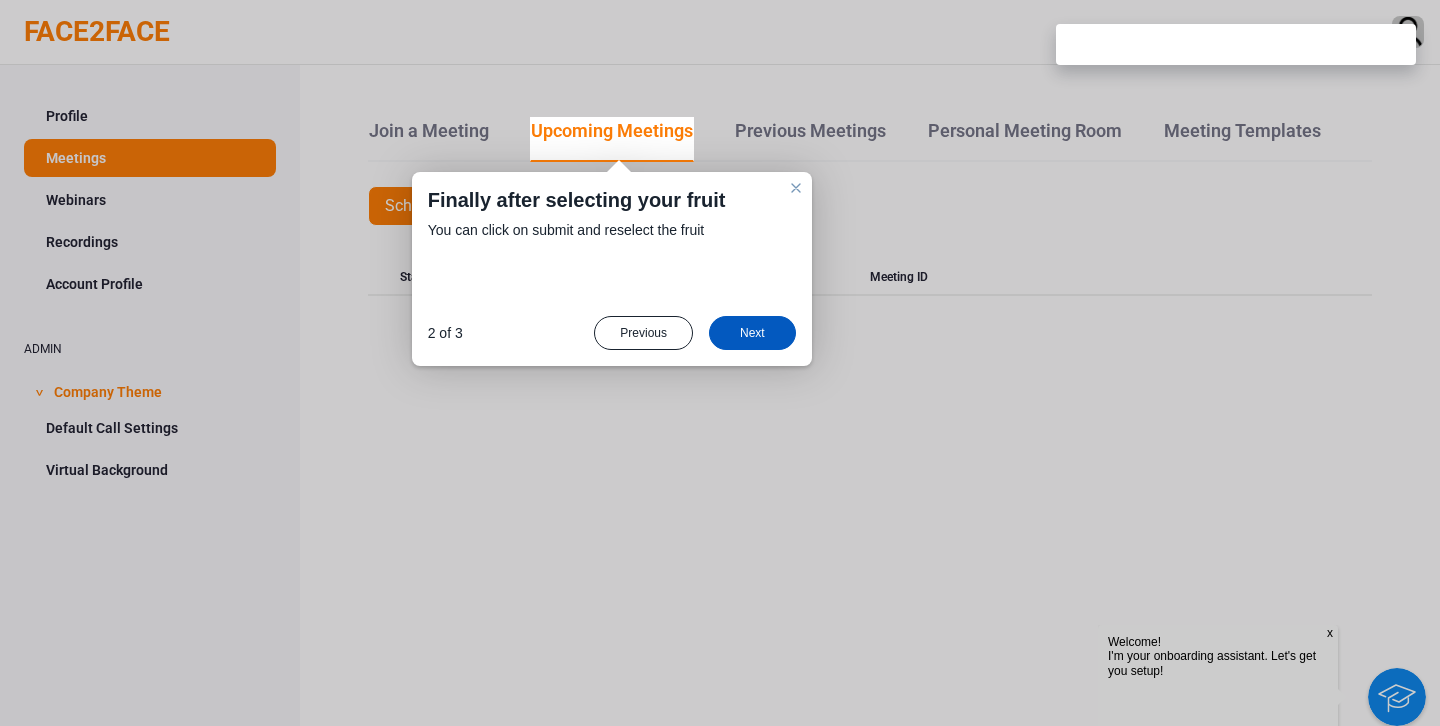 click on "Next" at bounding box center (752, 333) 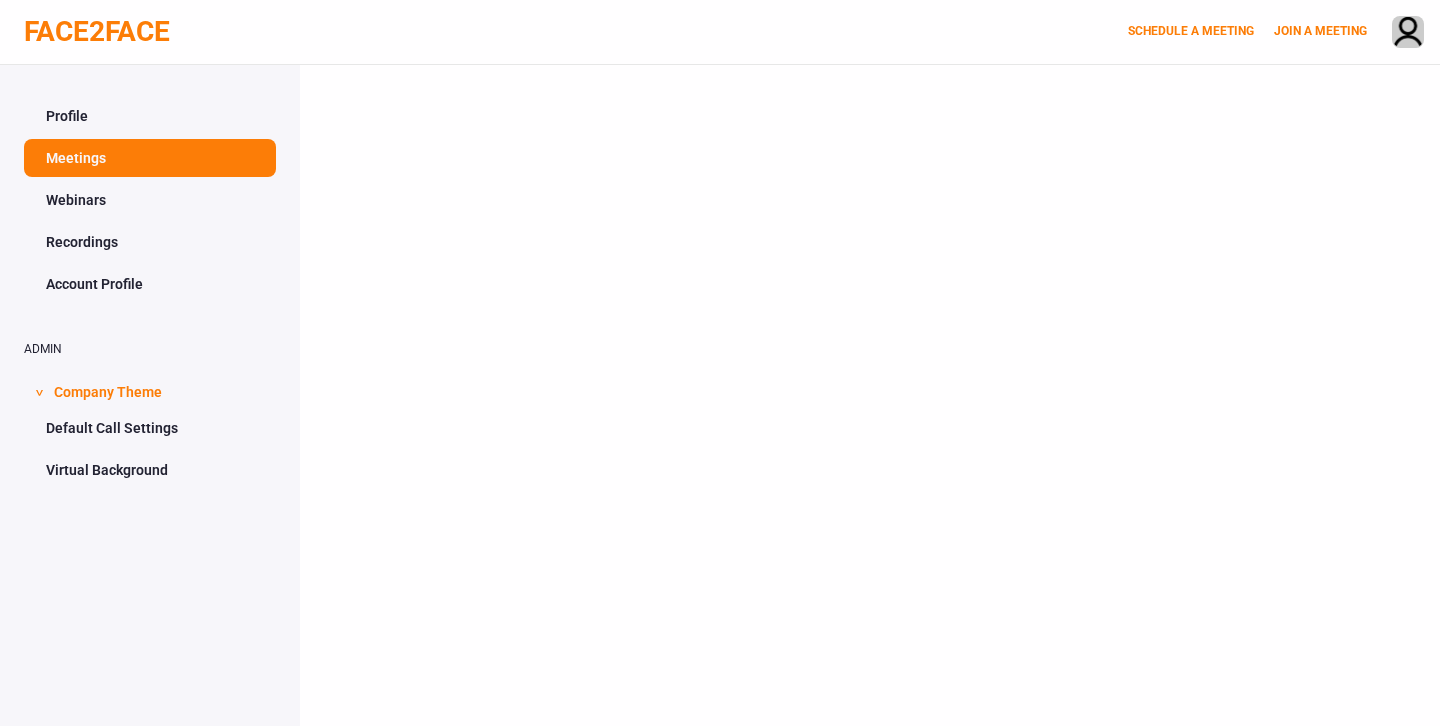 scroll, scrollTop: 0, scrollLeft: 0, axis: both 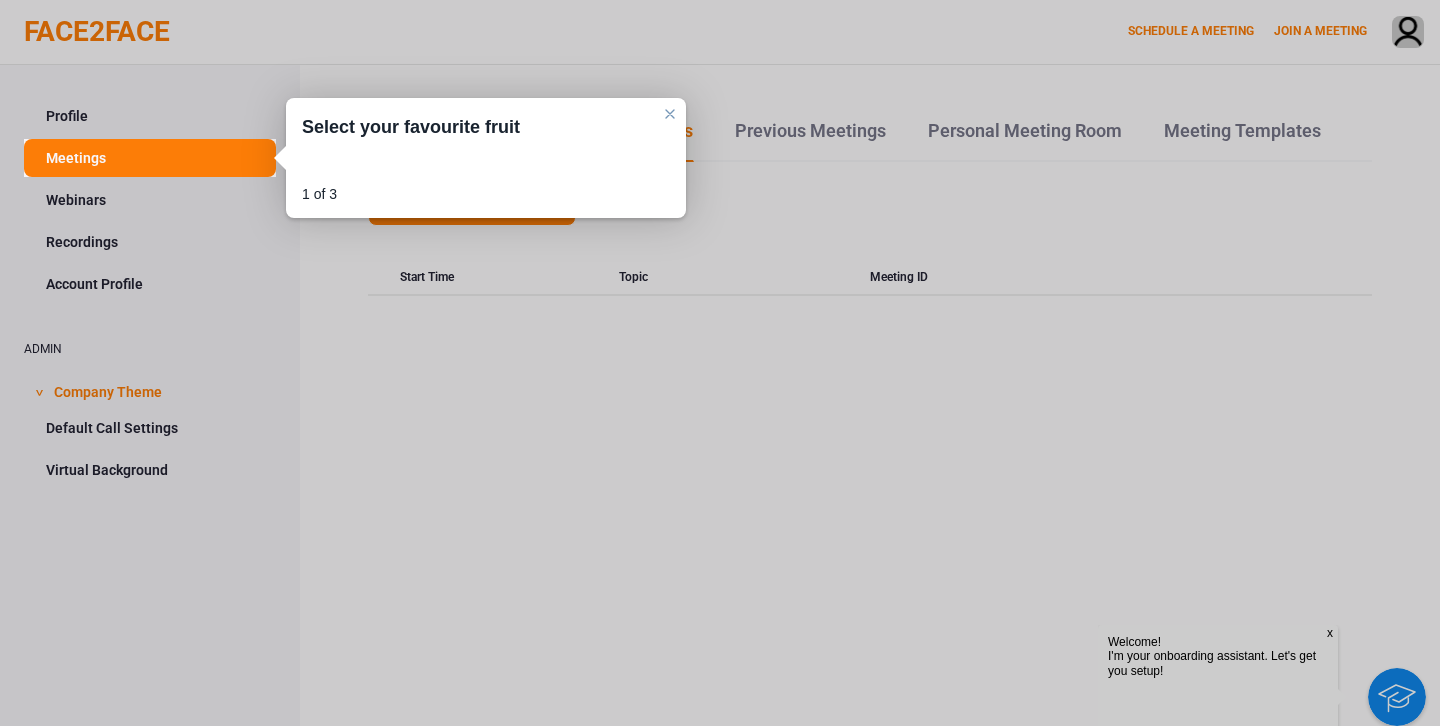 click on "1 of 3
Start Tour
No, Thanks" at bounding box center [486, 186] 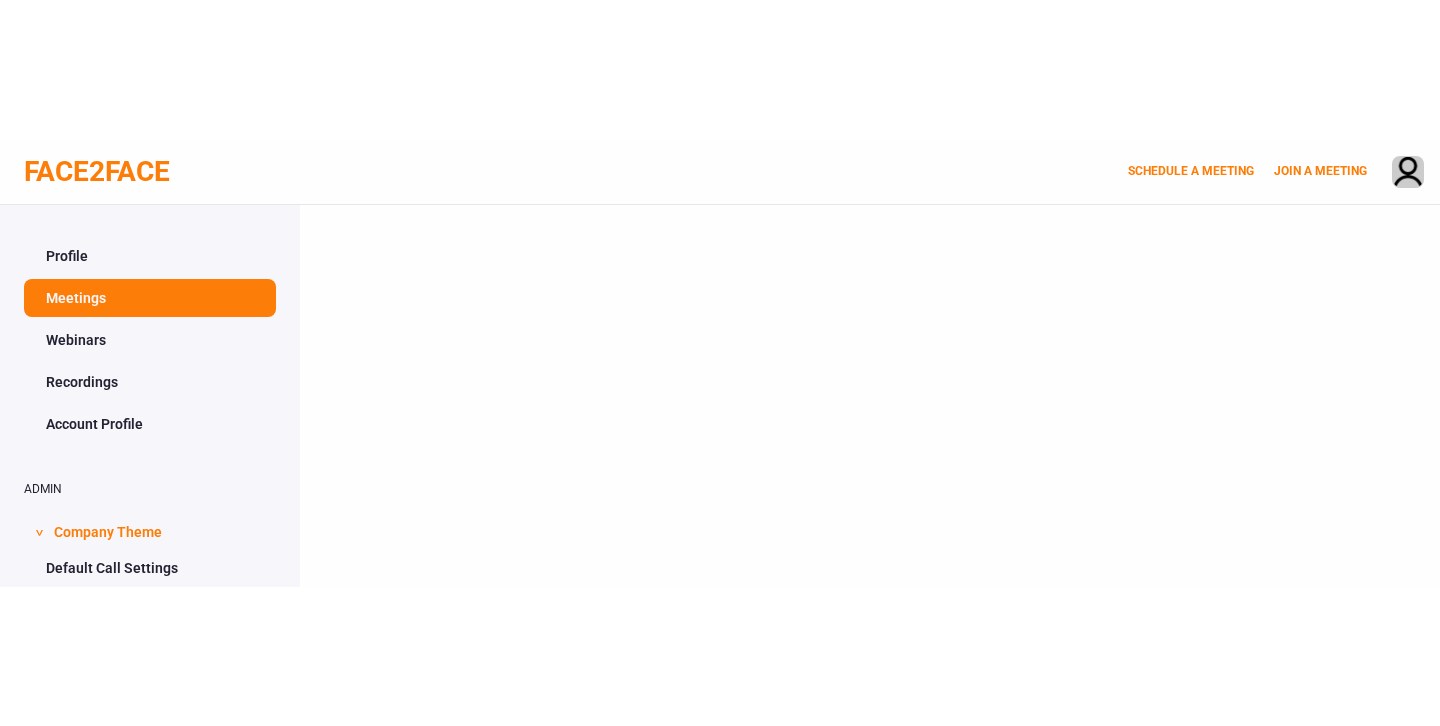scroll, scrollTop: 0, scrollLeft: 0, axis: both 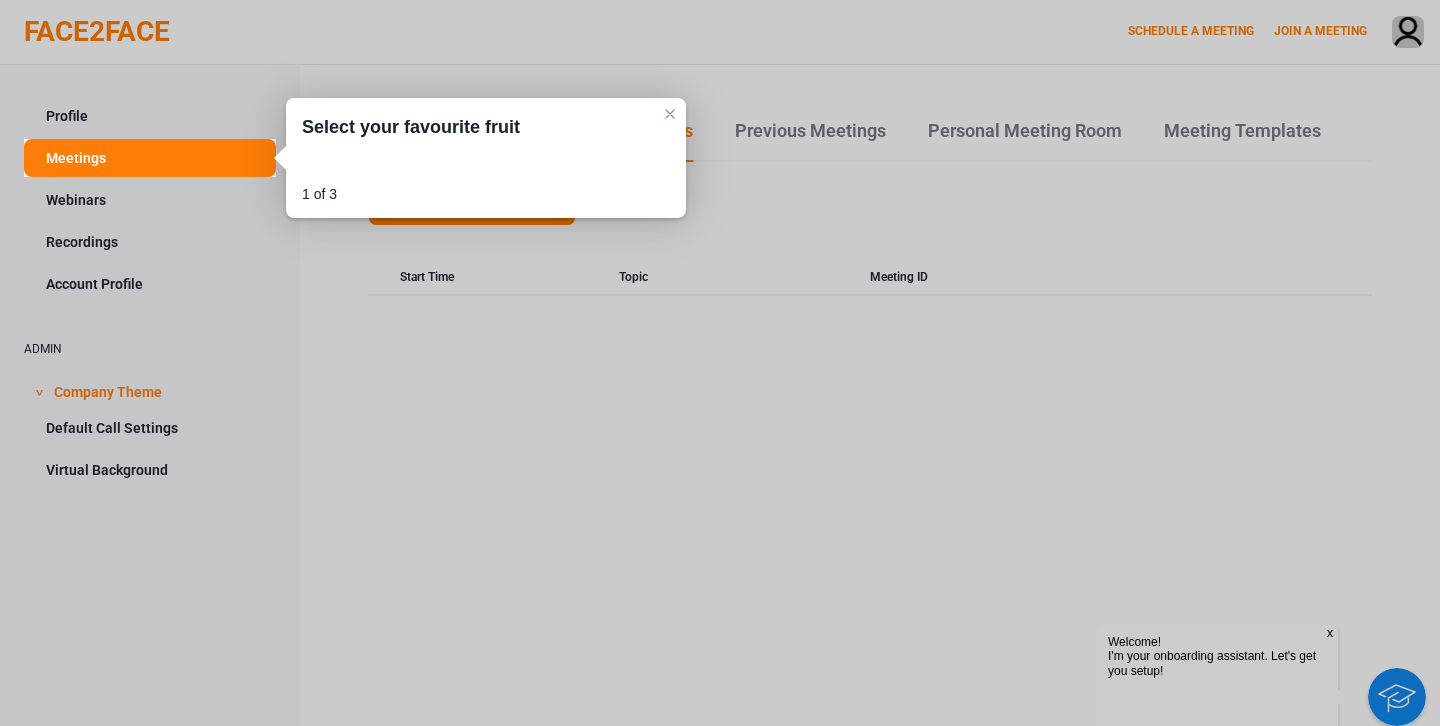 click at bounding box center (670, 114) 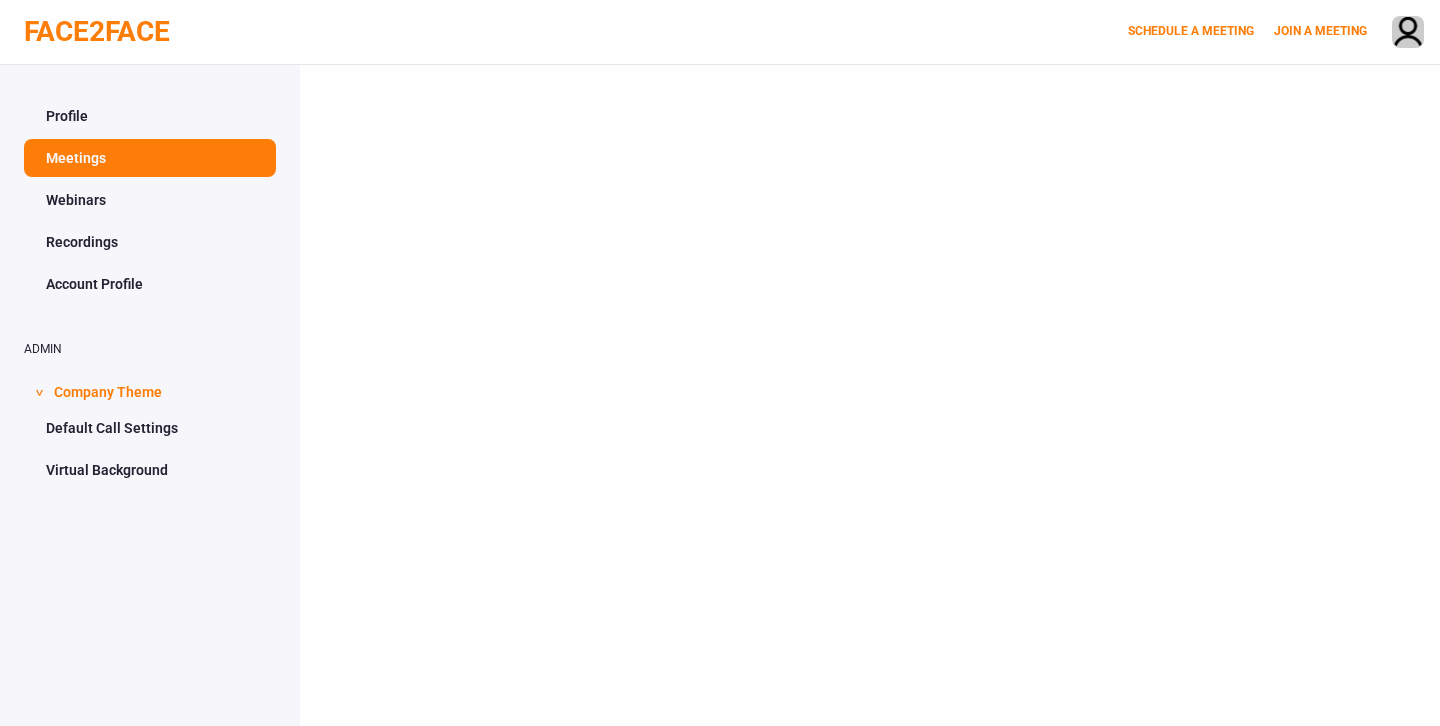 scroll, scrollTop: 0, scrollLeft: 0, axis: both 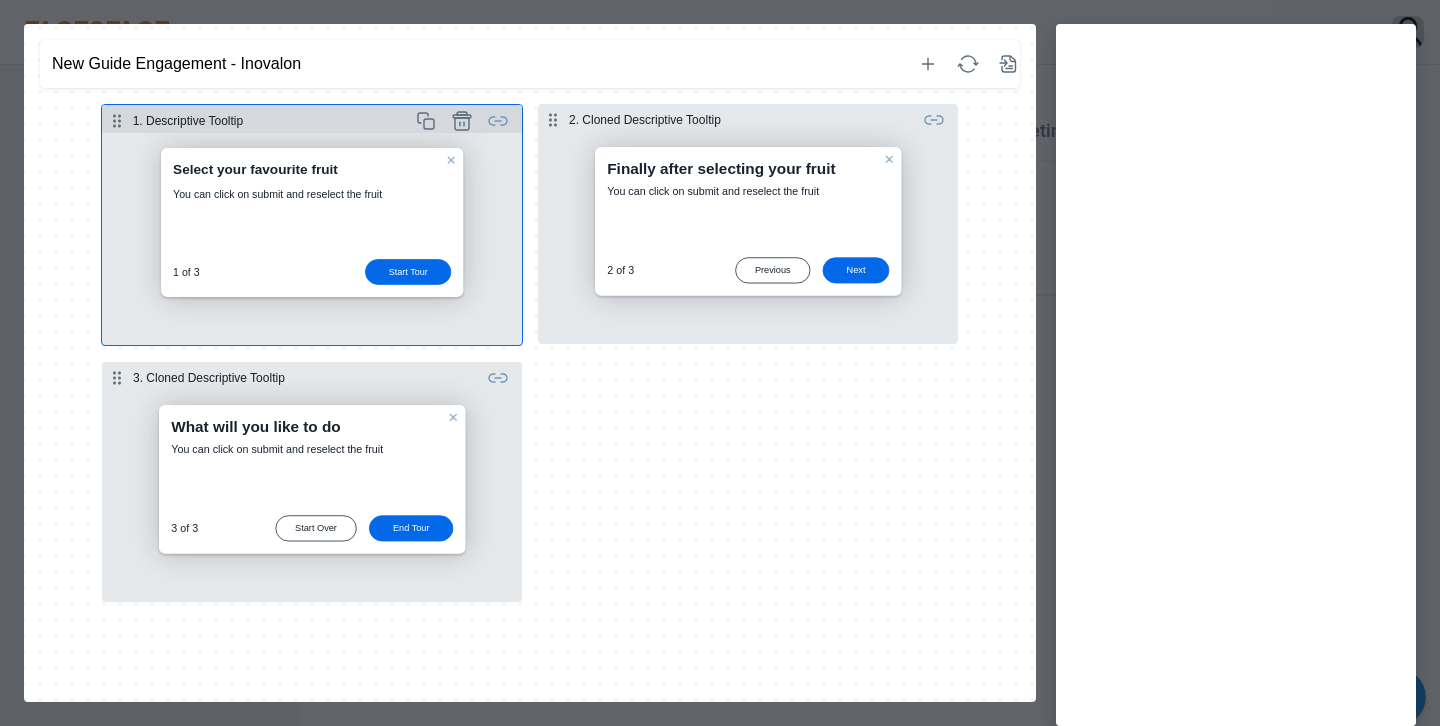 click at bounding box center (312, 239) 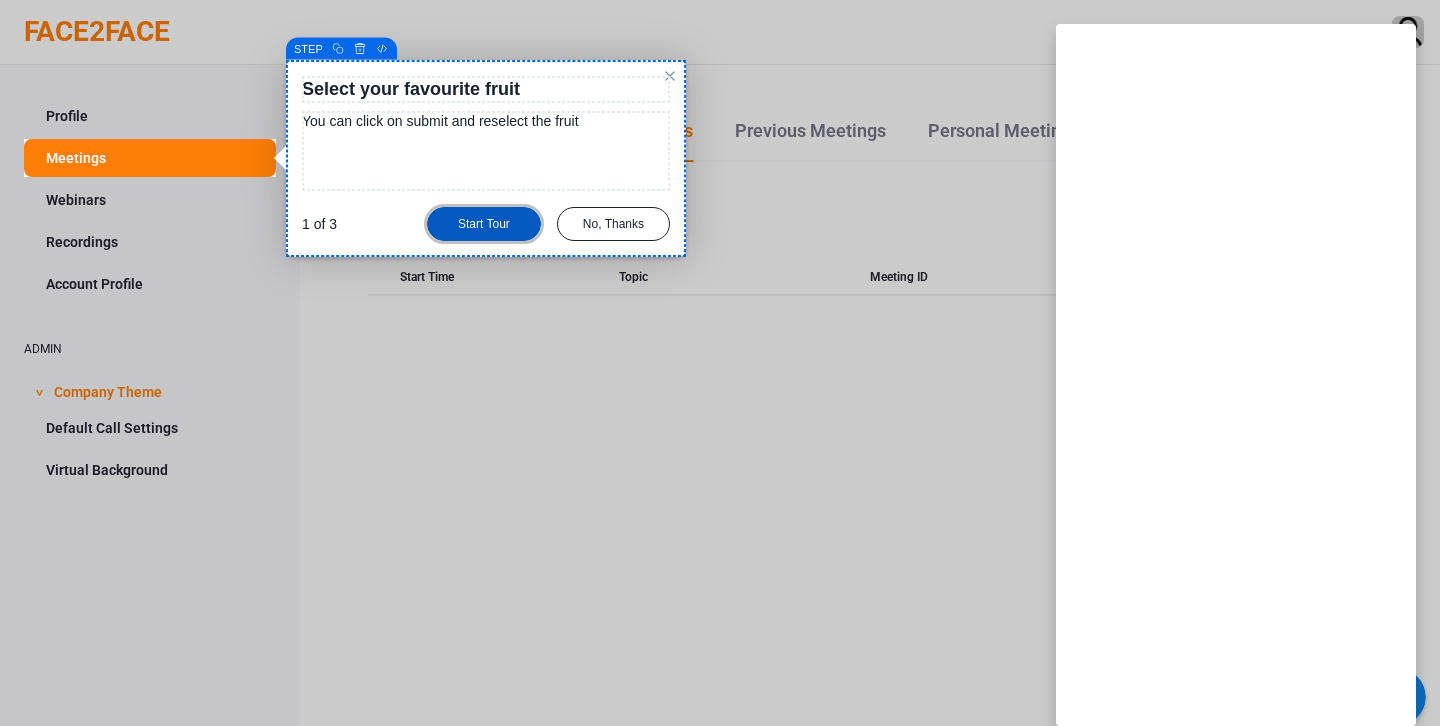 click on "Start Tour" at bounding box center (484, 224) 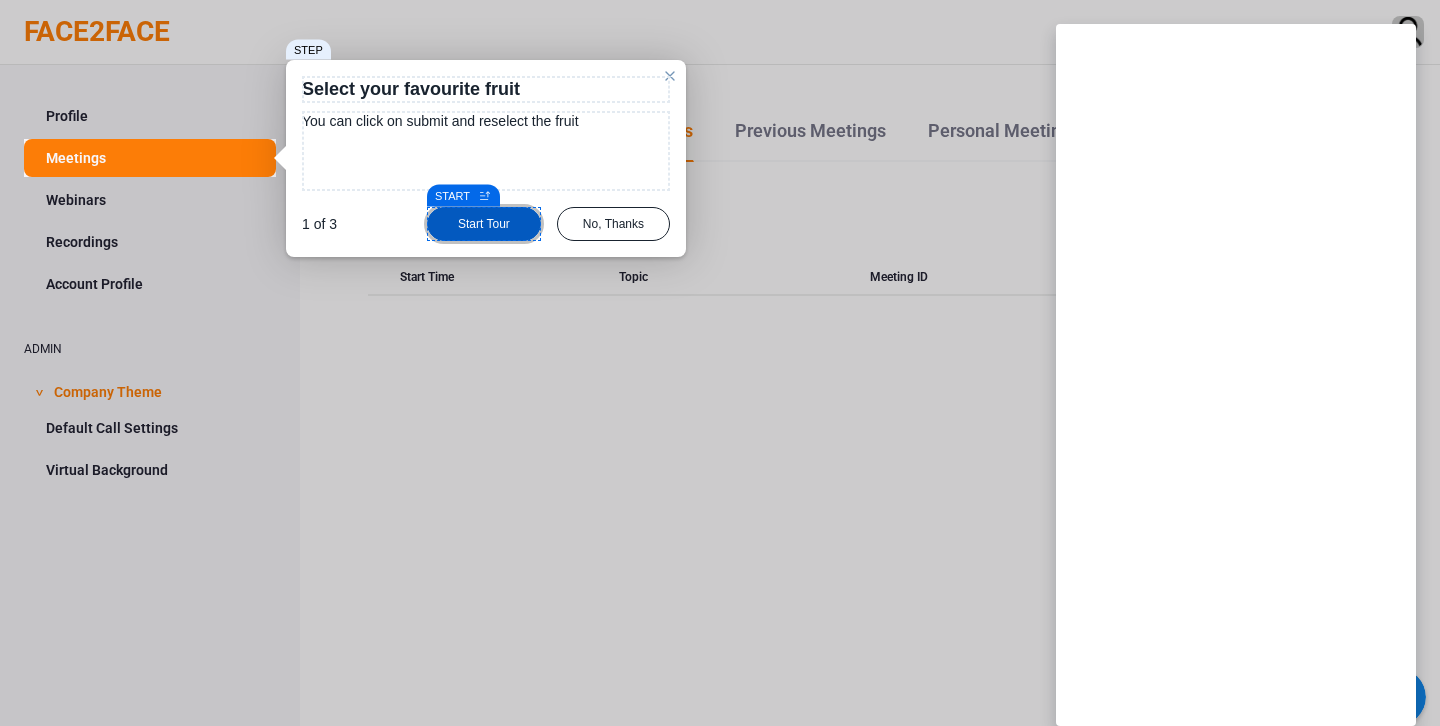 click on "Start Tour" at bounding box center (484, 224) 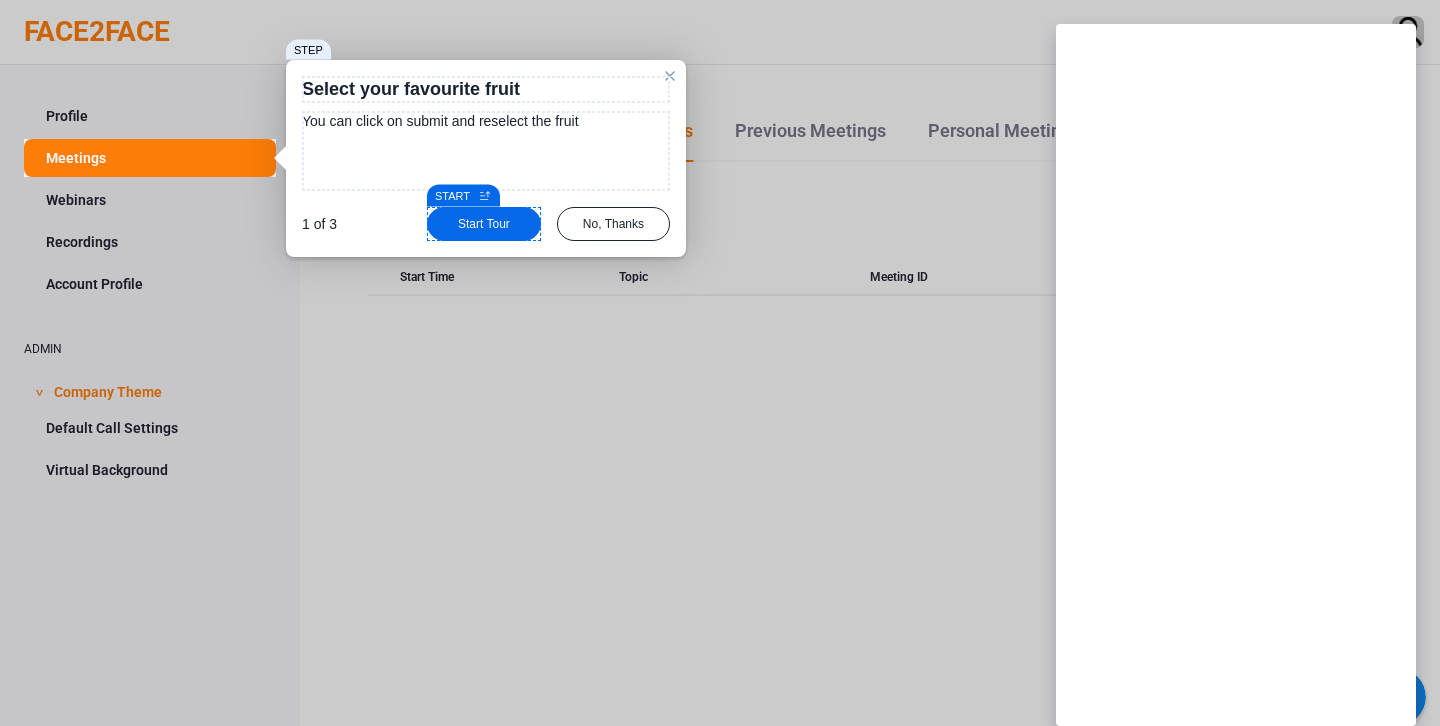 click on "1 of 3
Previous
Start Tour
No, Thanks" at bounding box center [486, 216] 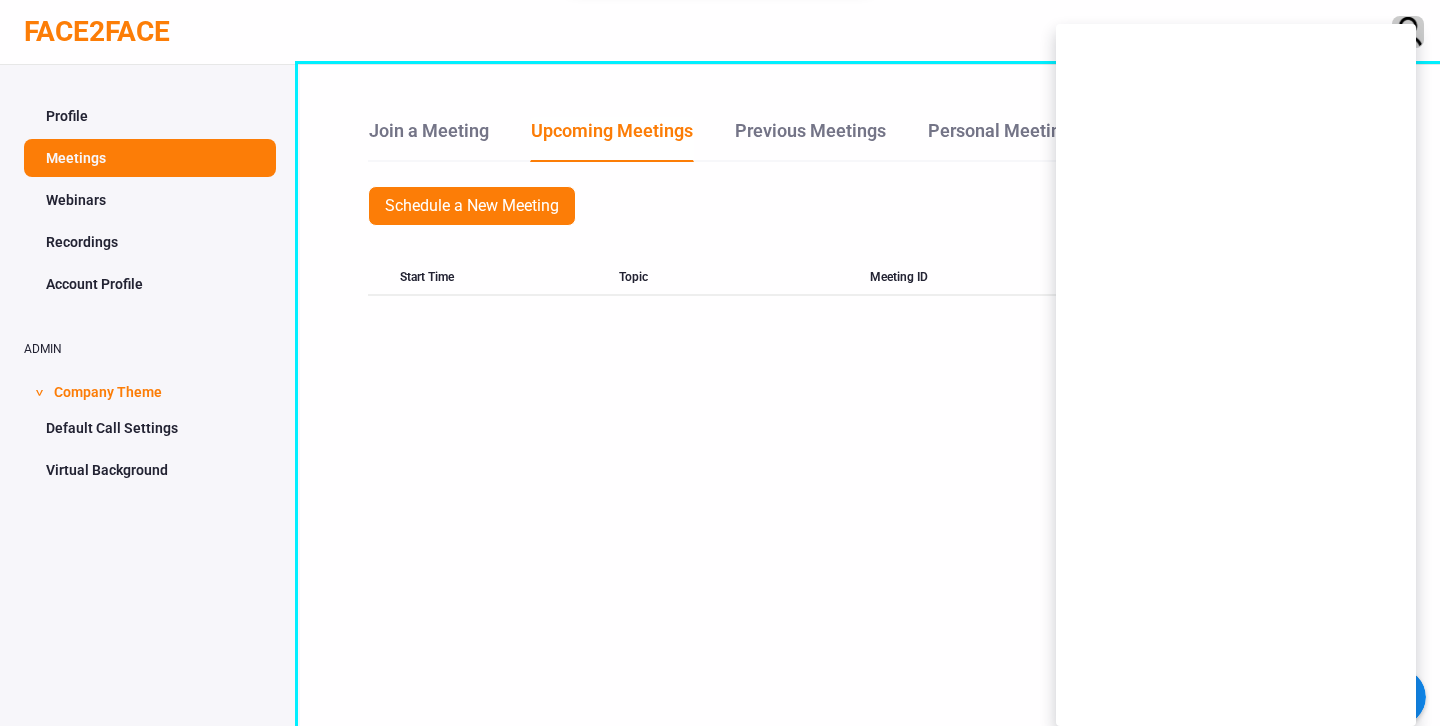 scroll, scrollTop: 0, scrollLeft: 0, axis: both 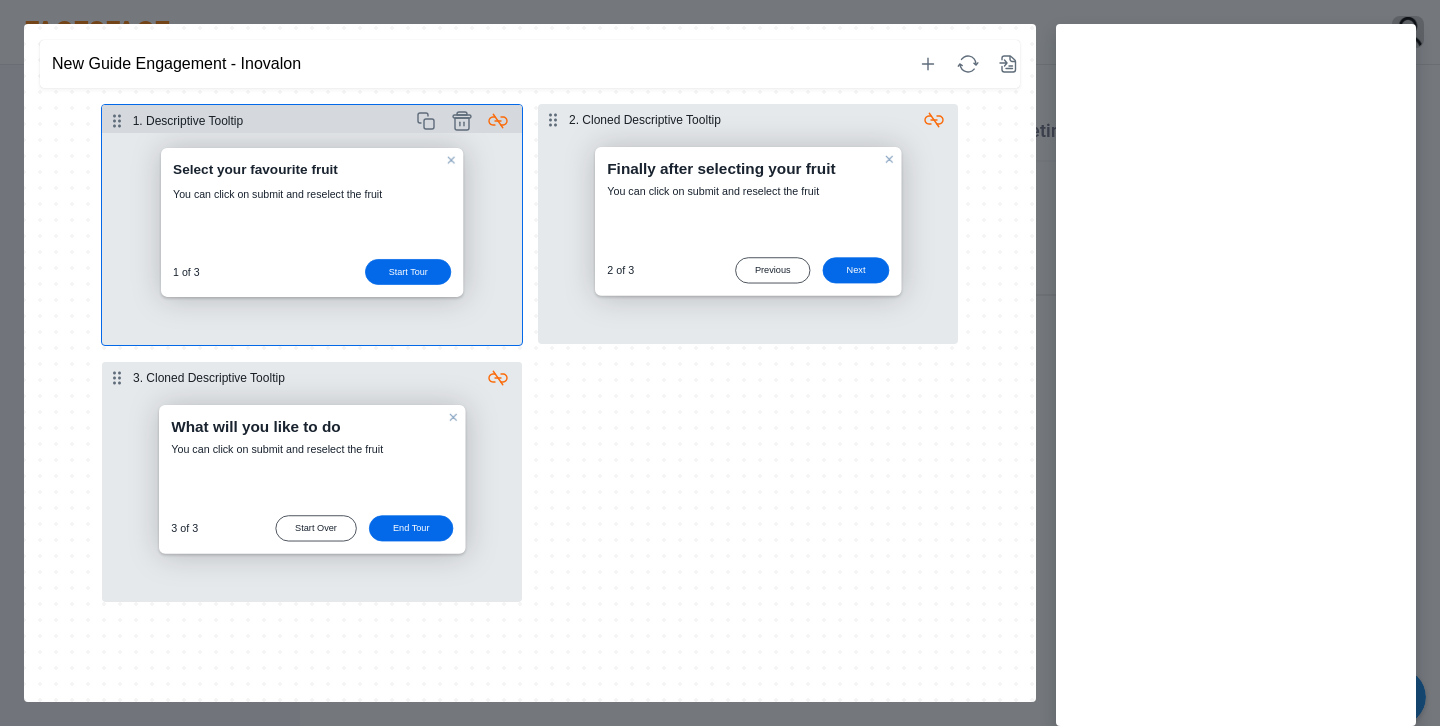 click at bounding box center [312, 239] 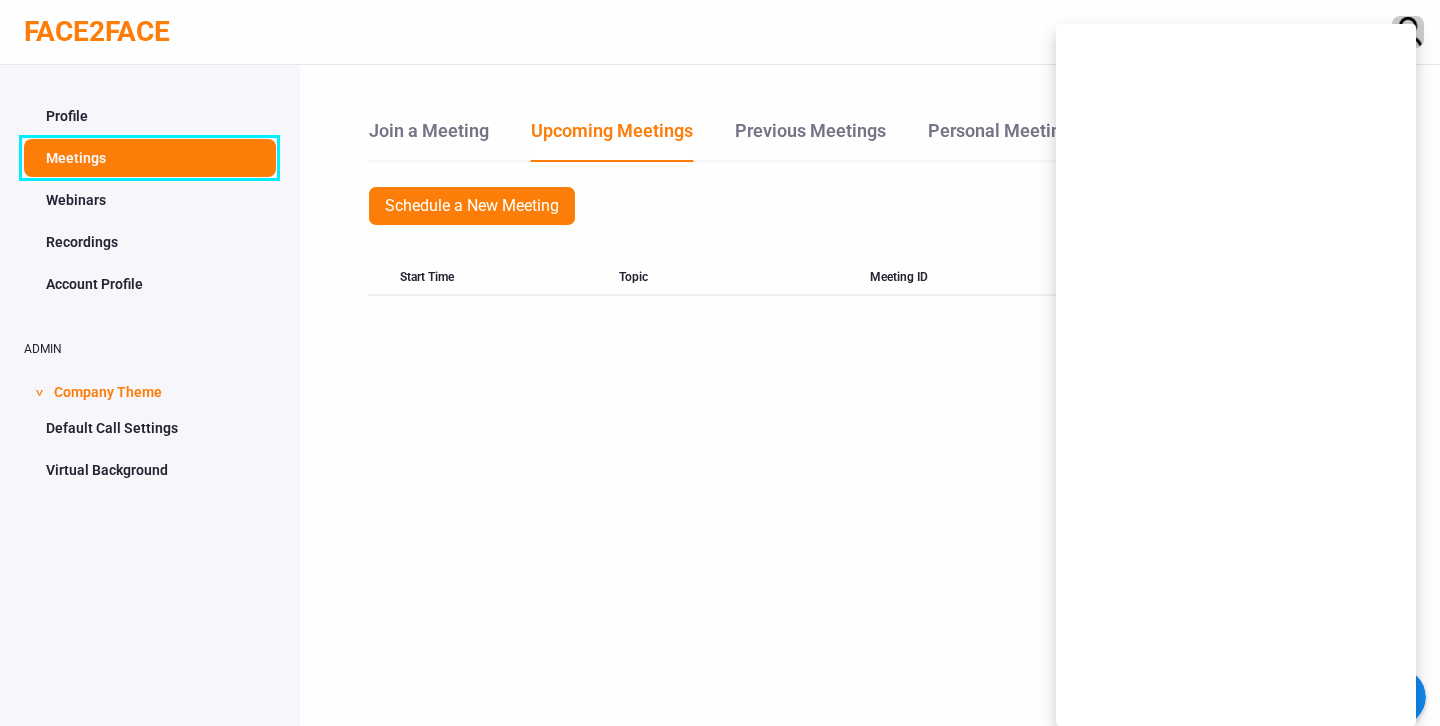 click on "Meetings" at bounding box center [150, 158] 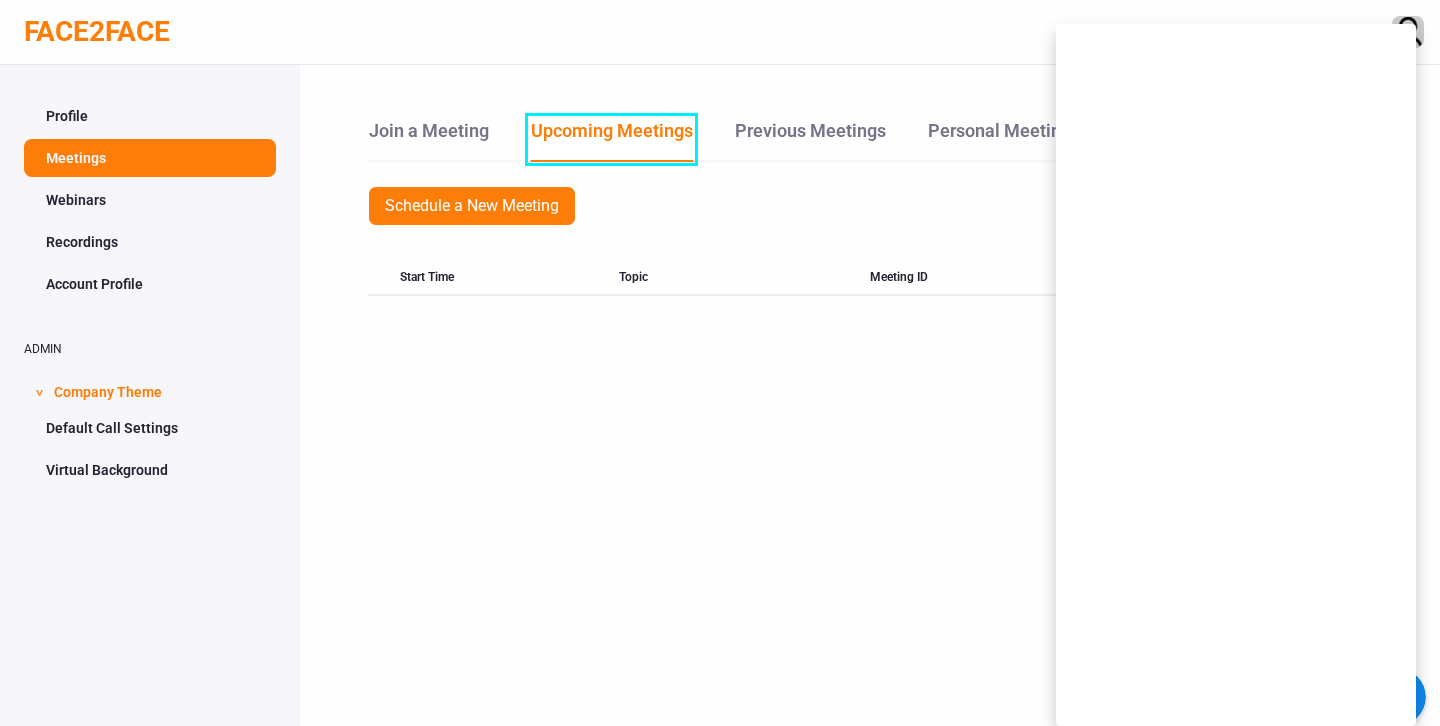 click on "Upcoming Meetings" at bounding box center (612, 139) 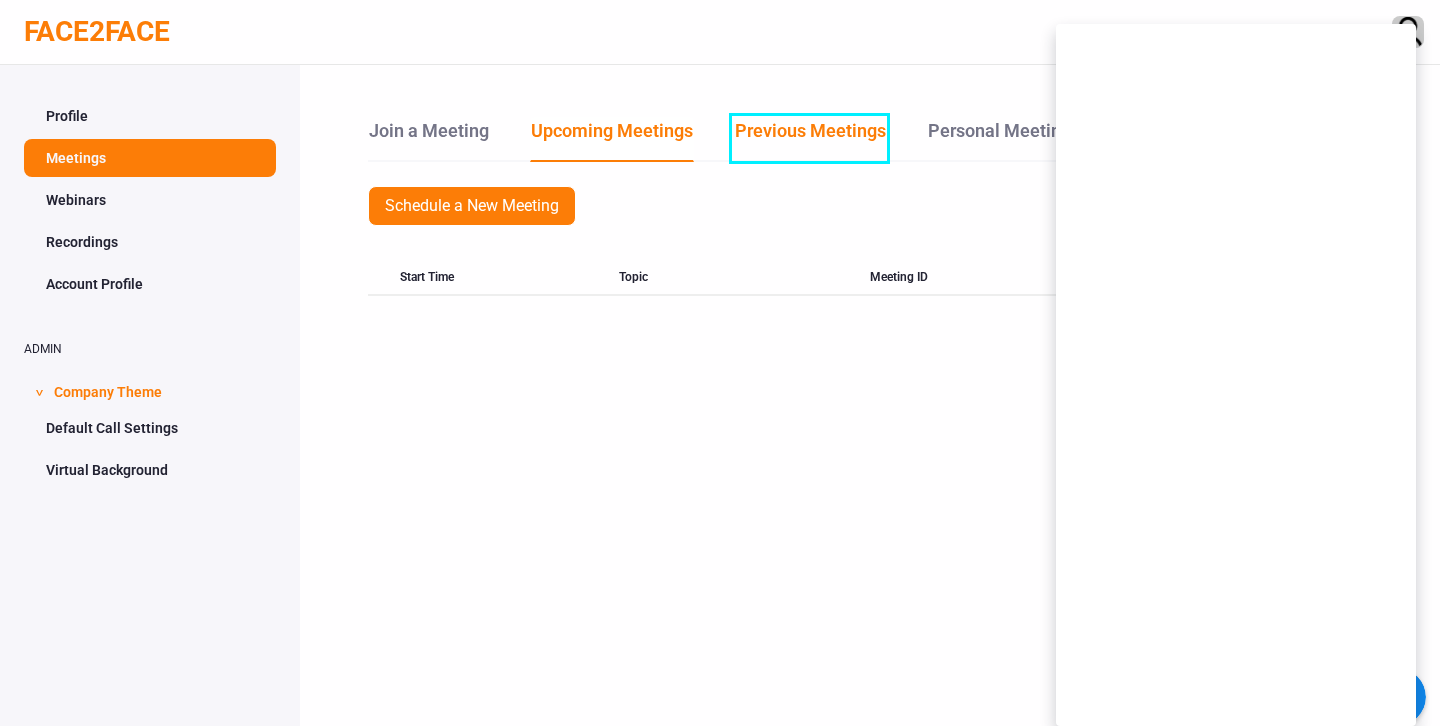 click on "Previous Meetings" at bounding box center [810, 138] 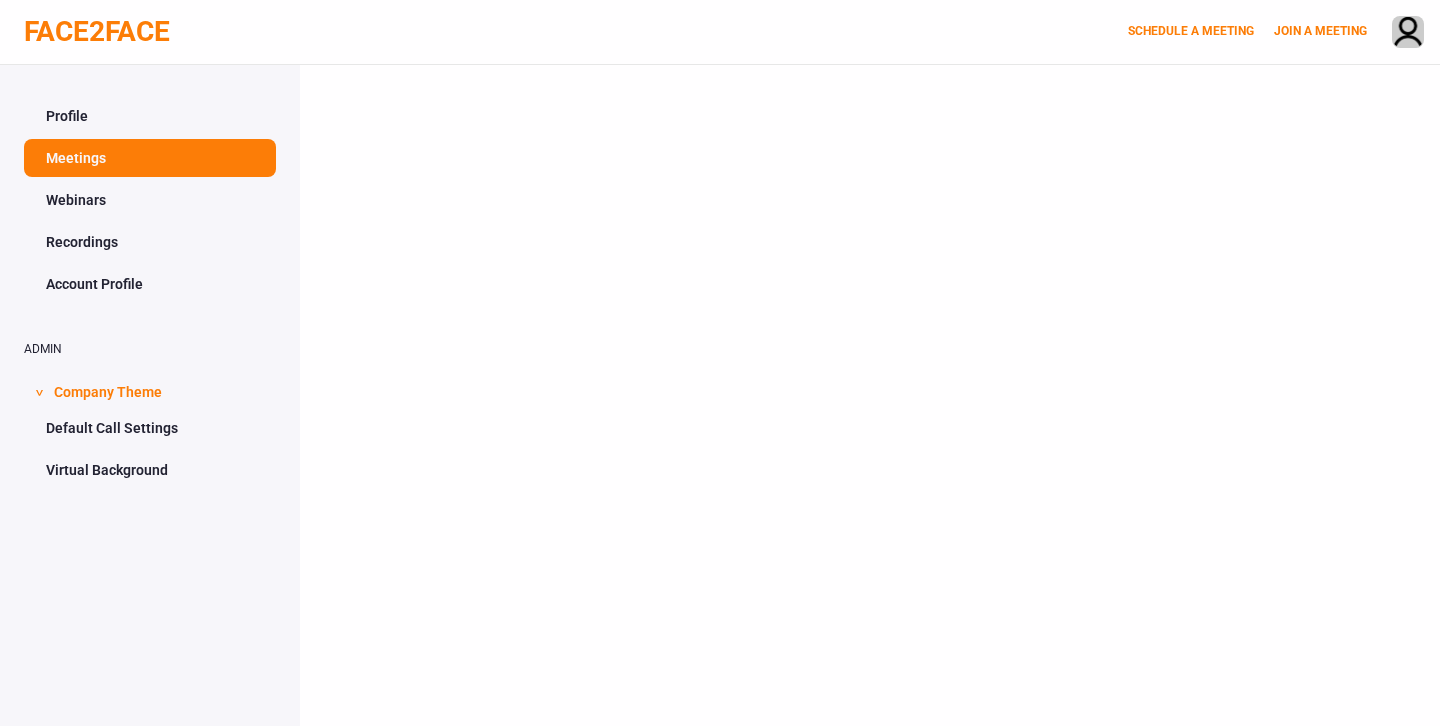 scroll, scrollTop: 0, scrollLeft: 0, axis: both 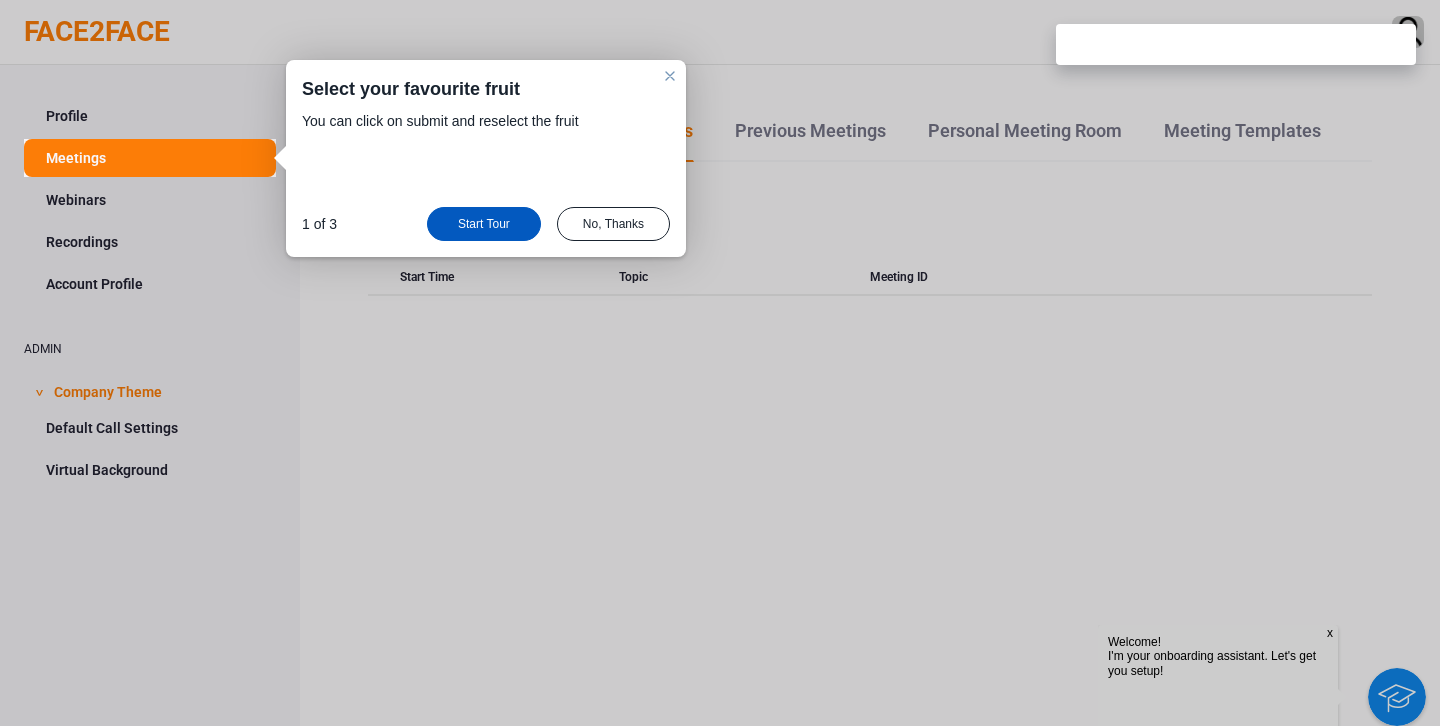 click on "Start Tour" at bounding box center (484, 224) 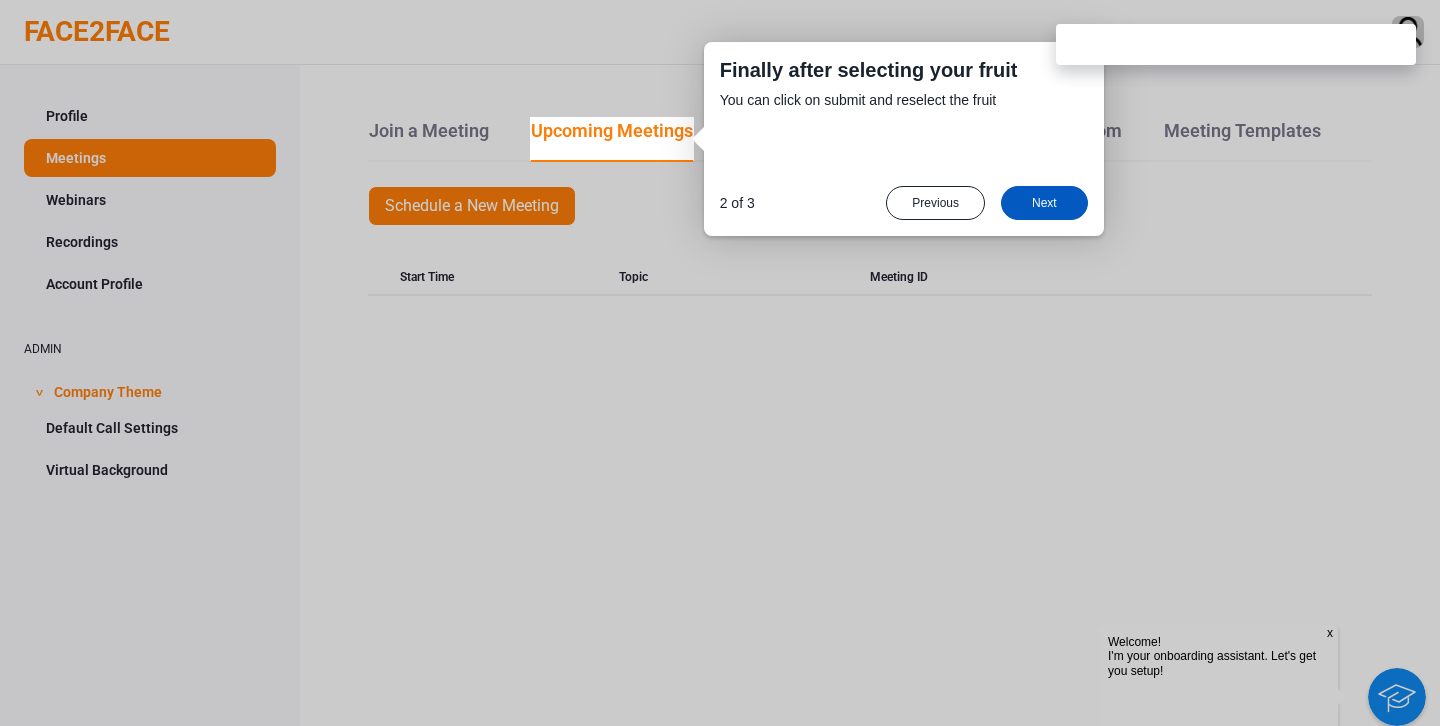 click on "Next" at bounding box center [1044, 203] 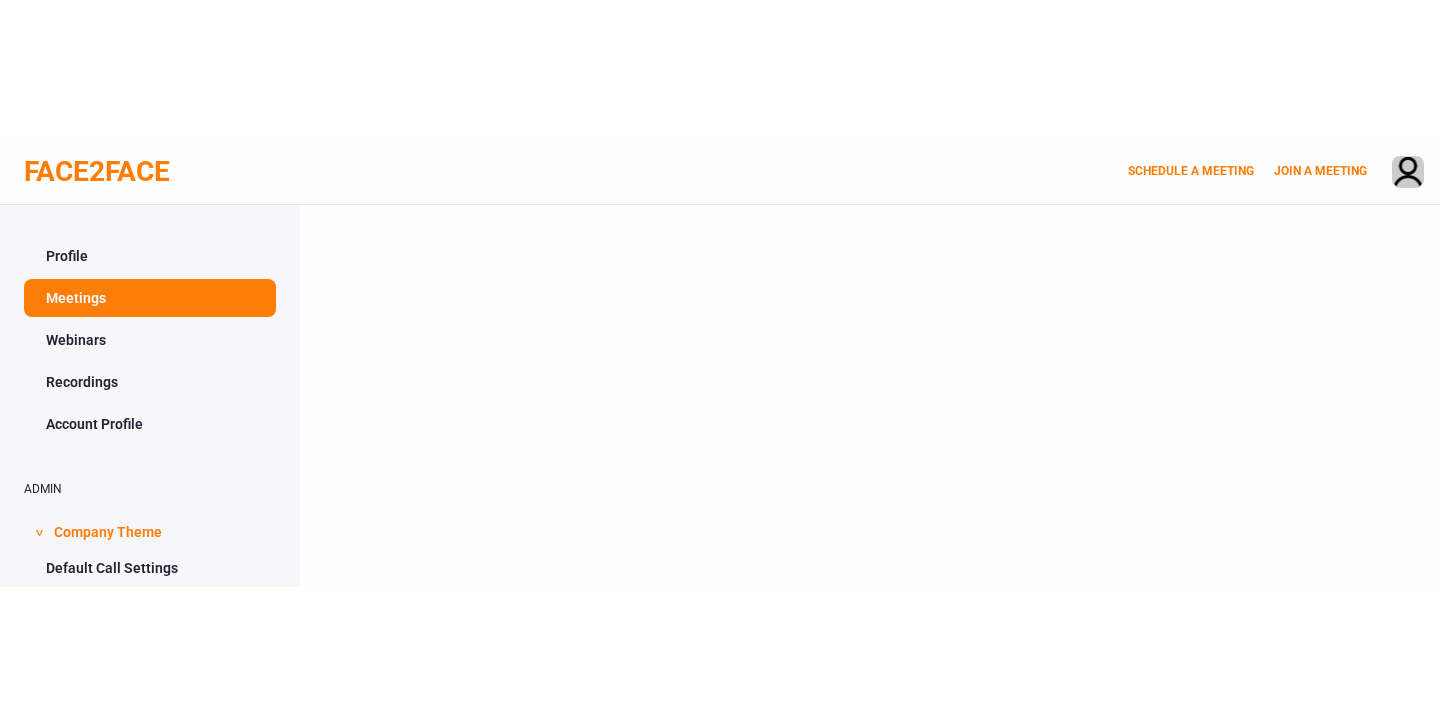 scroll, scrollTop: 0, scrollLeft: 0, axis: both 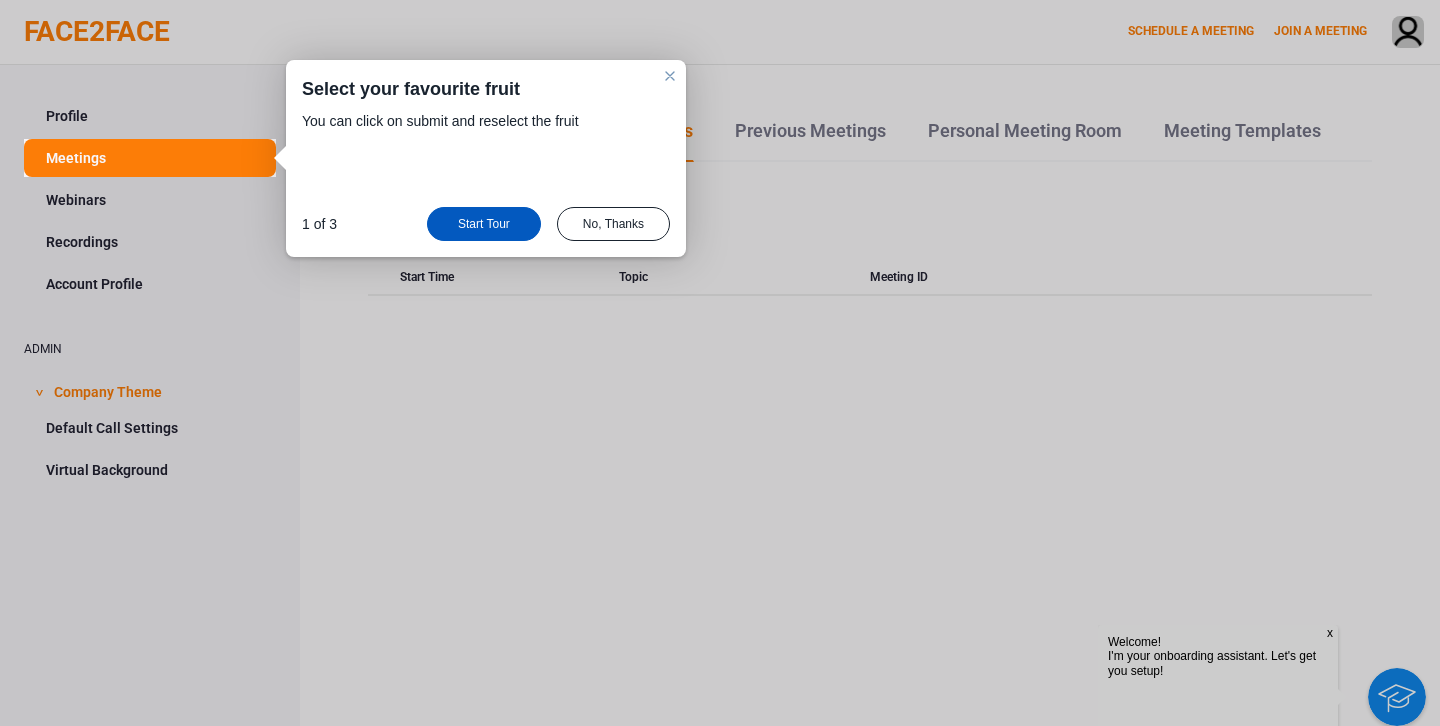 click on "Start Tour" at bounding box center [484, 224] 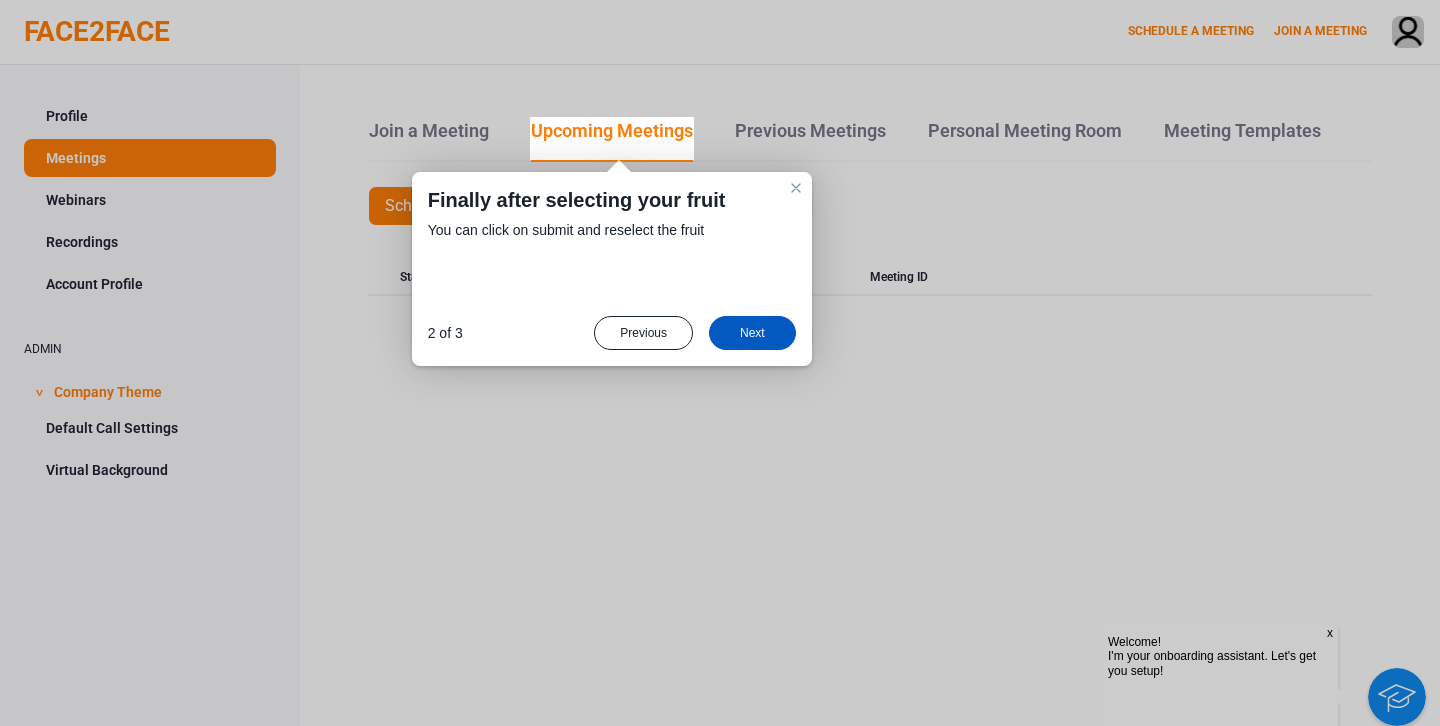 click on "Next" at bounding box center [752, 333] 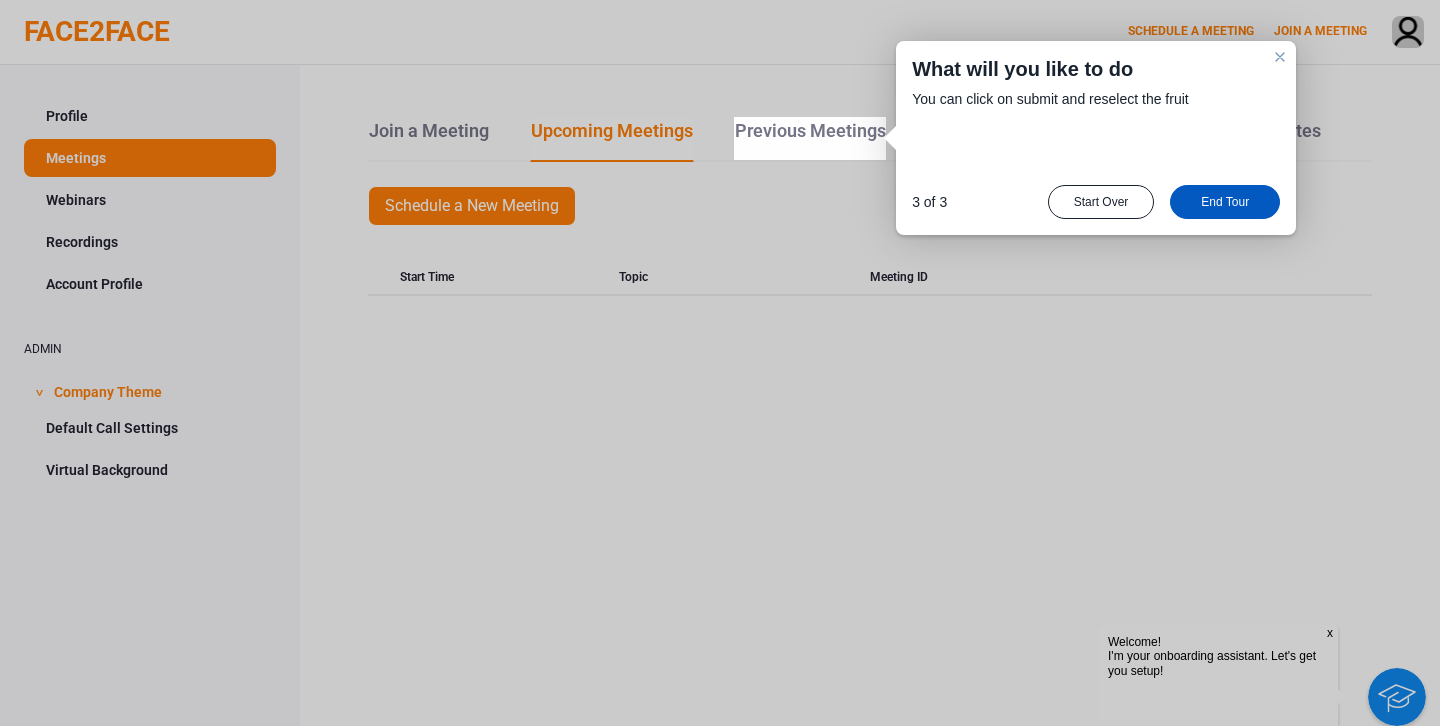 click on "End Tour" at bounding box center [1225, 202] 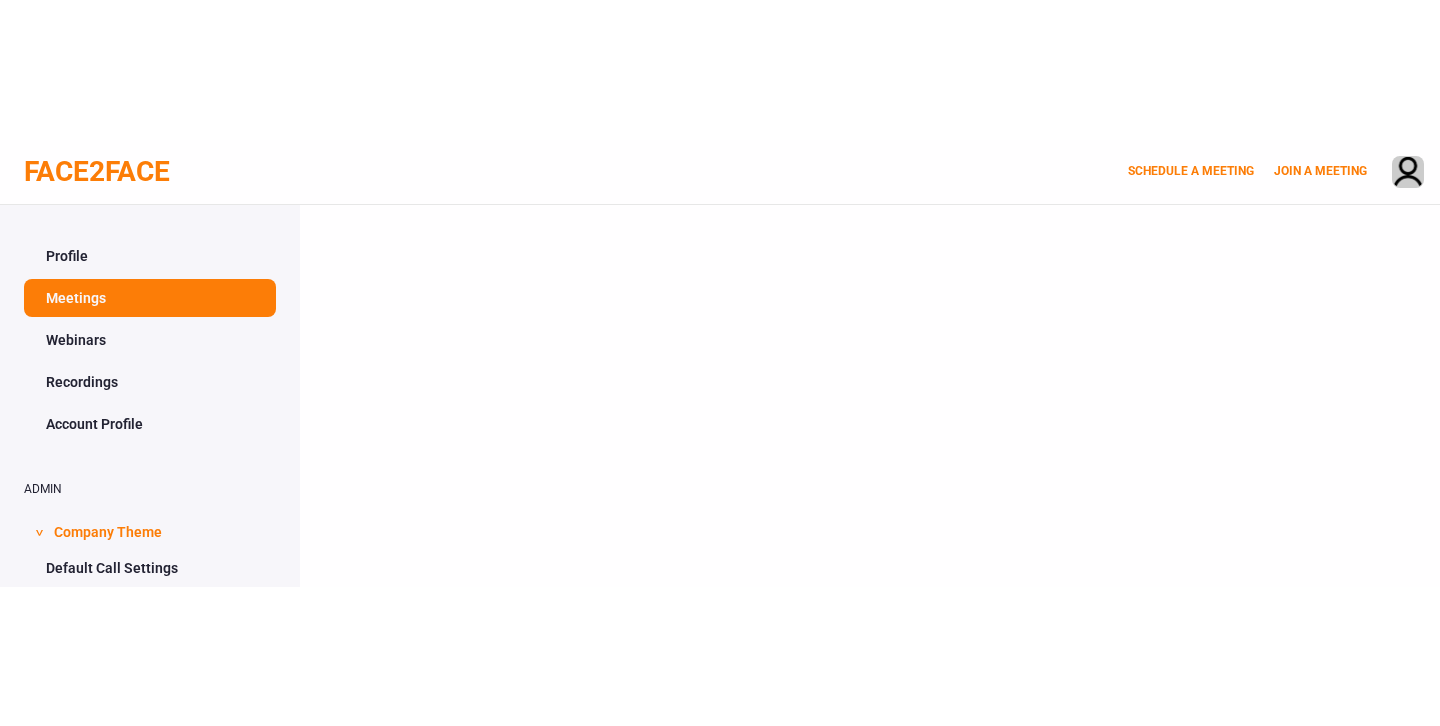 scroll, scrollTop: 0, scrollLeft: 0, axis: both 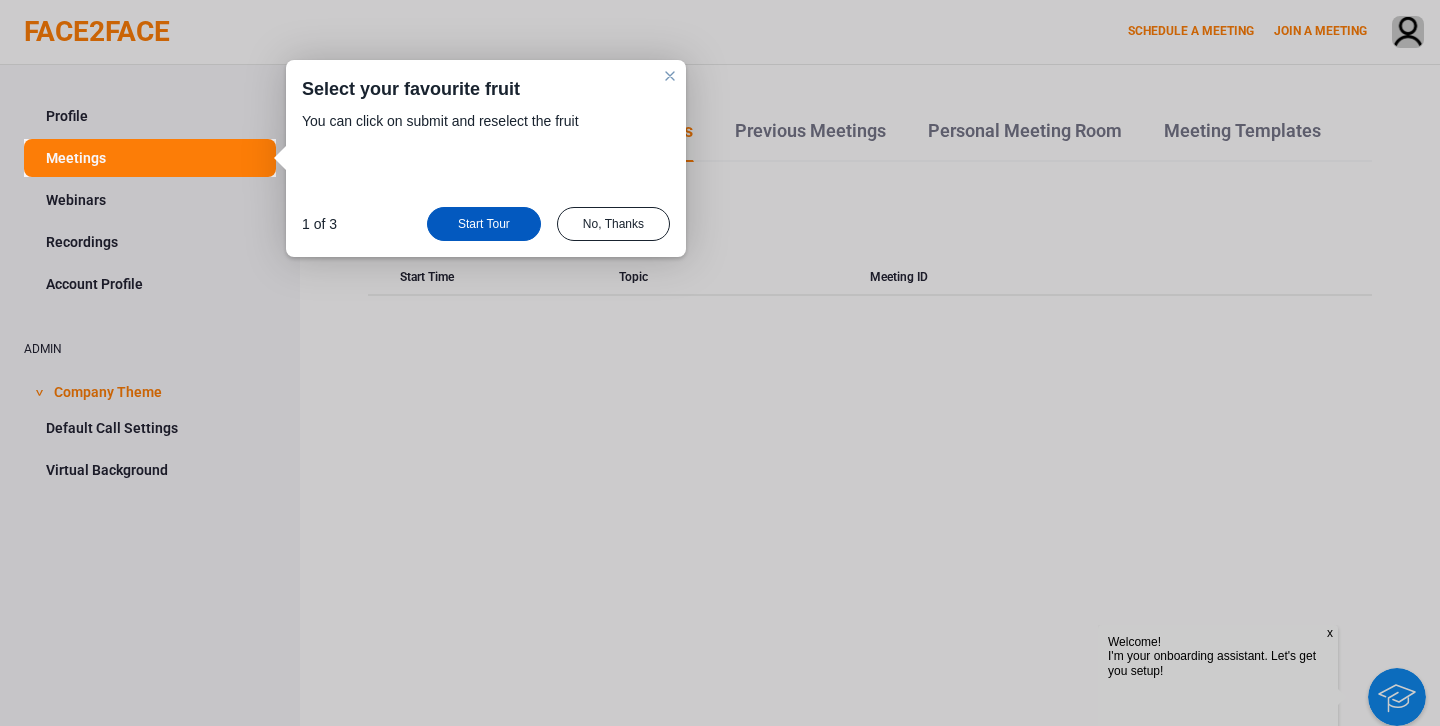 click on "Start Tour" at bounding box center [484, 224] 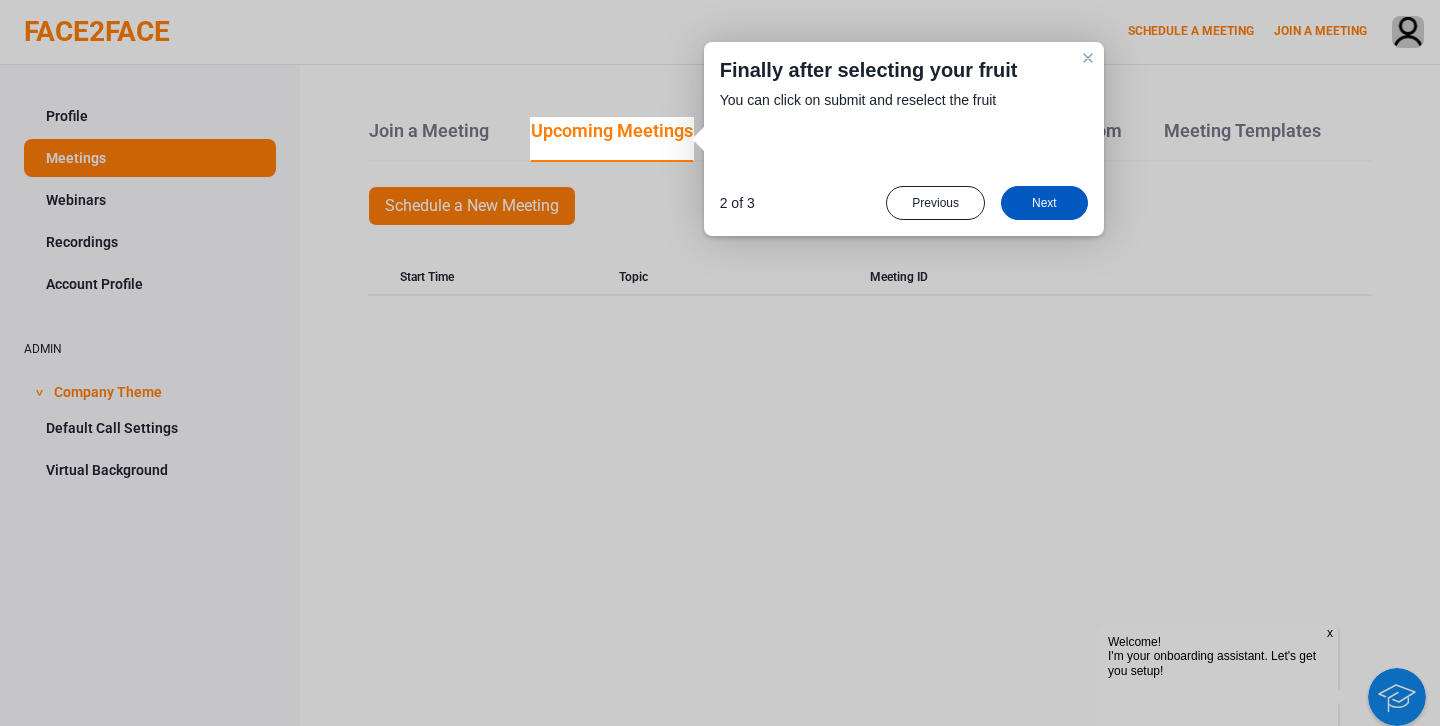 click on "Next" at bounding box center [1044, 203] 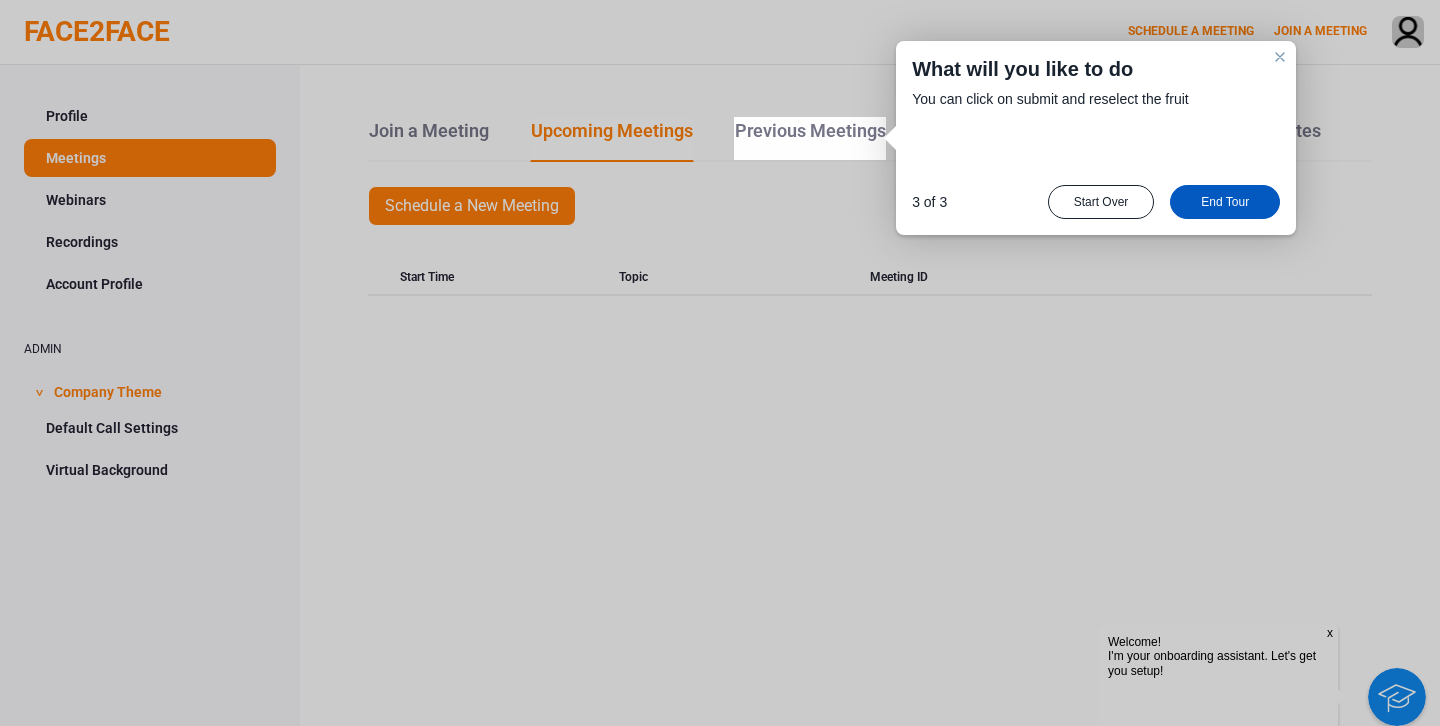 click on "End Tour" at bounding box center [1225, 202] 